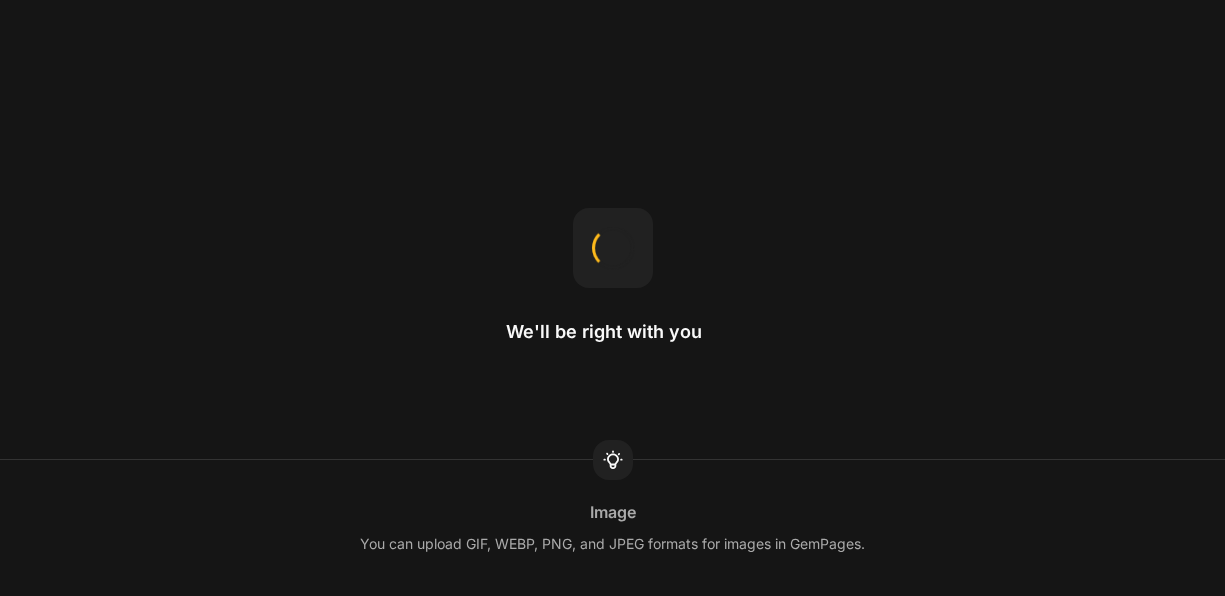 scroll, scrollTop: 0, scrollLeft: 0, axis: both 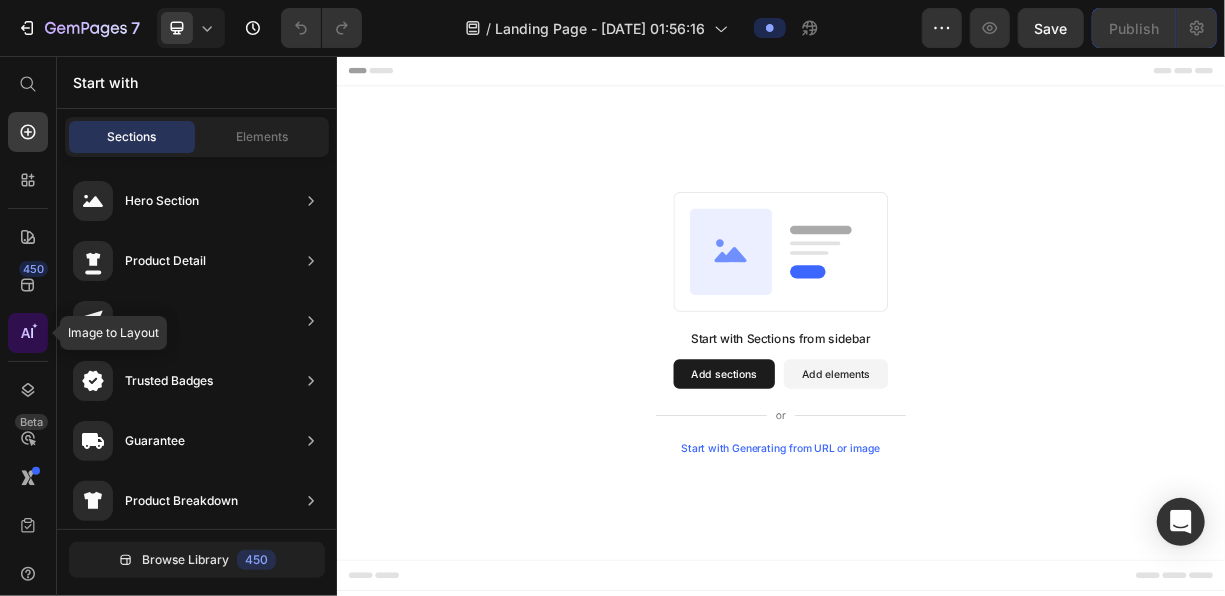 click 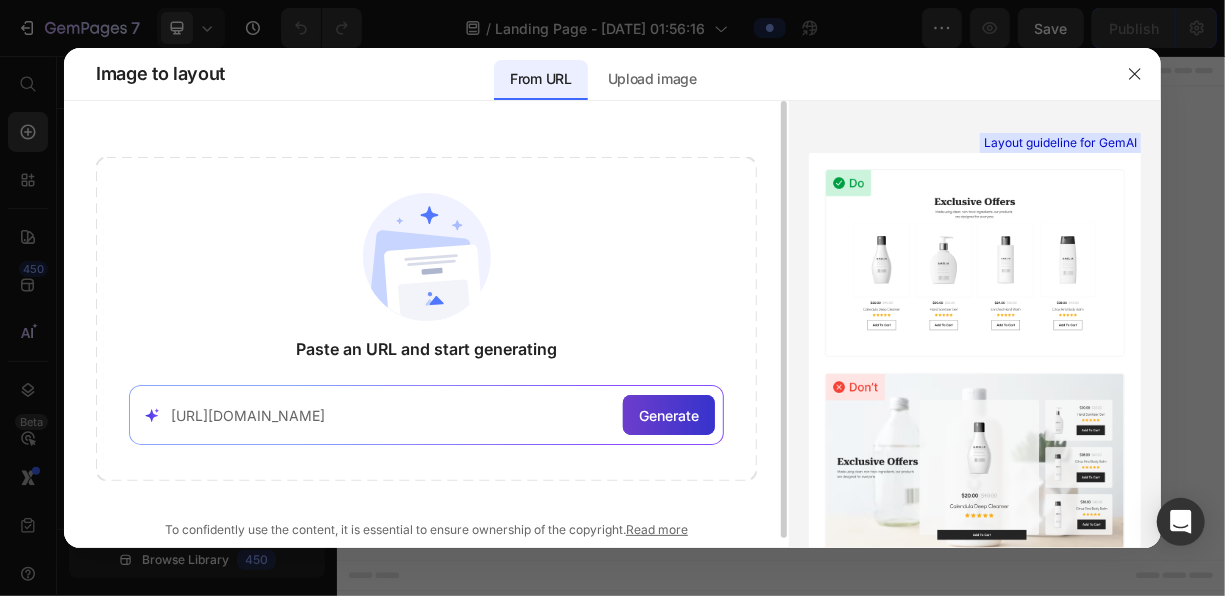 type on "https://helloklean.com/" 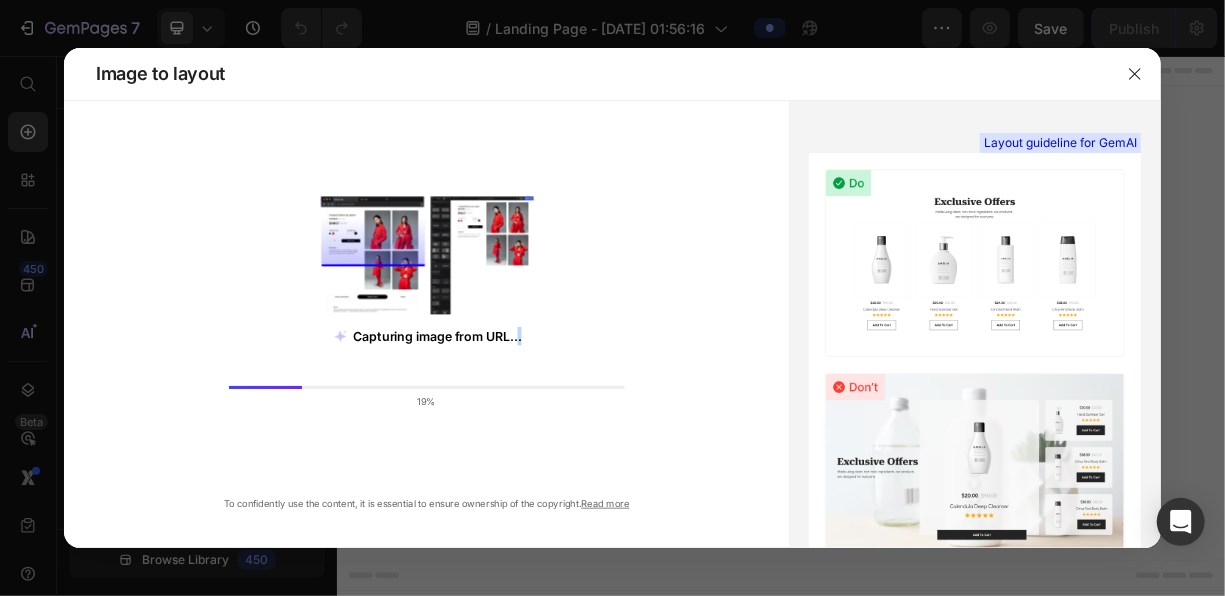 drag, startPoint x: 520, startPoint y: 331, endPoint x: 303, endPoint y: 374, distance: 221.21935 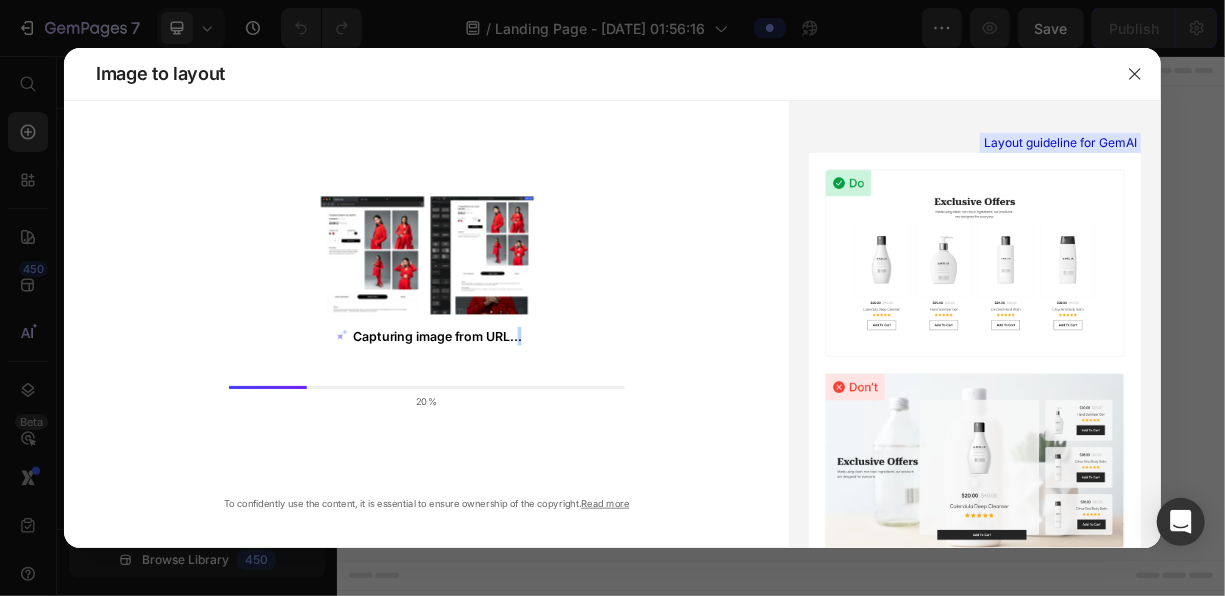 drag, startPoint x: 303, startPoint y: 374, endPoint x: 534, endPoint y: 344, distance: 232.93991 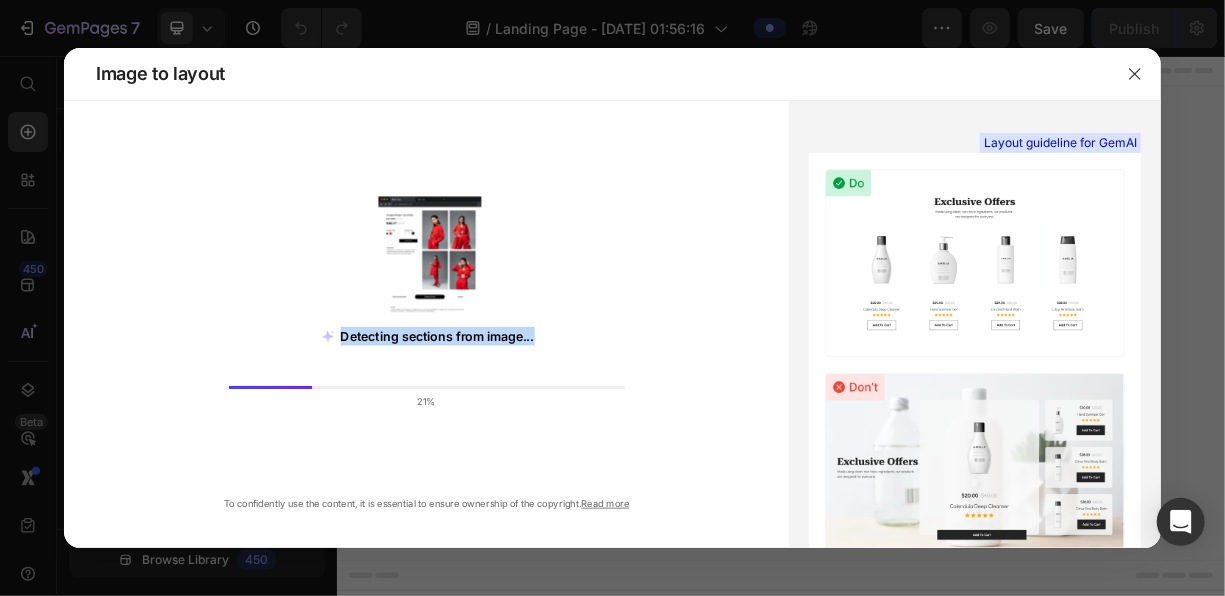 click on "Detecting sections from image..." at bounding box center (437, 336) 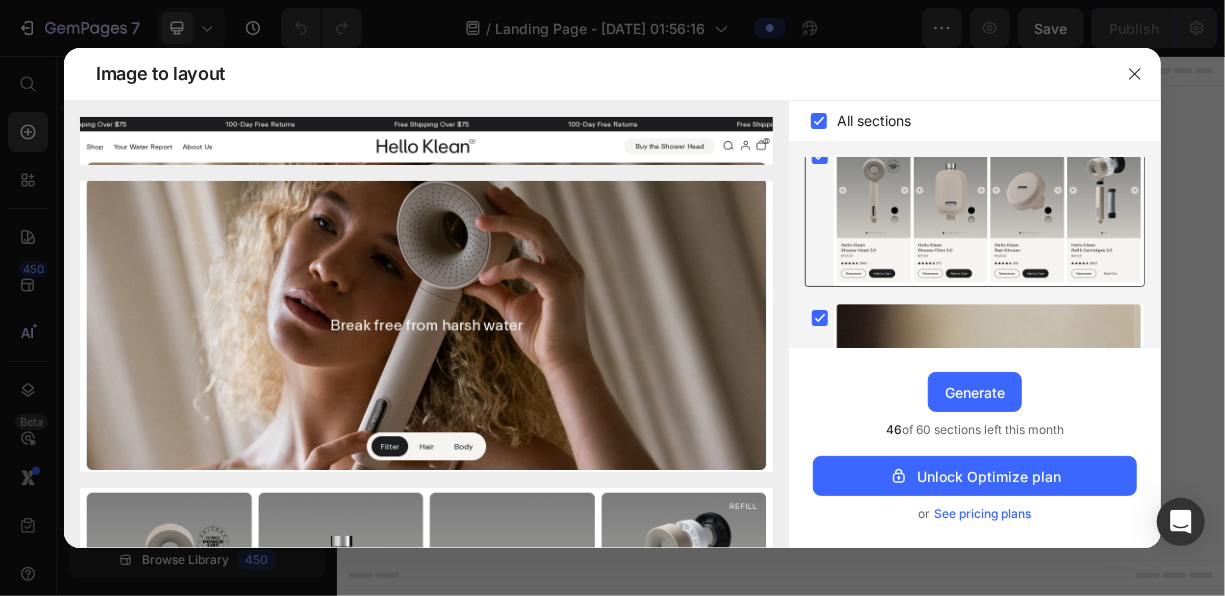 scroll, scrollTop: 0, scrollLeft: 0, axis: both 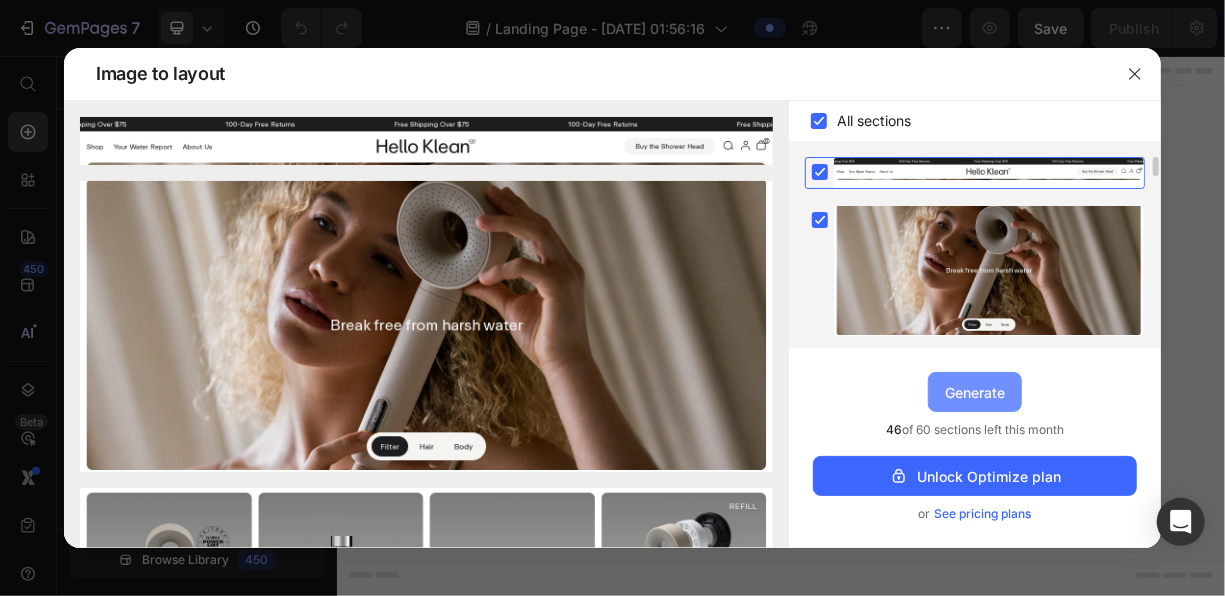 click on "Generate" at bounding box center (975, 392) 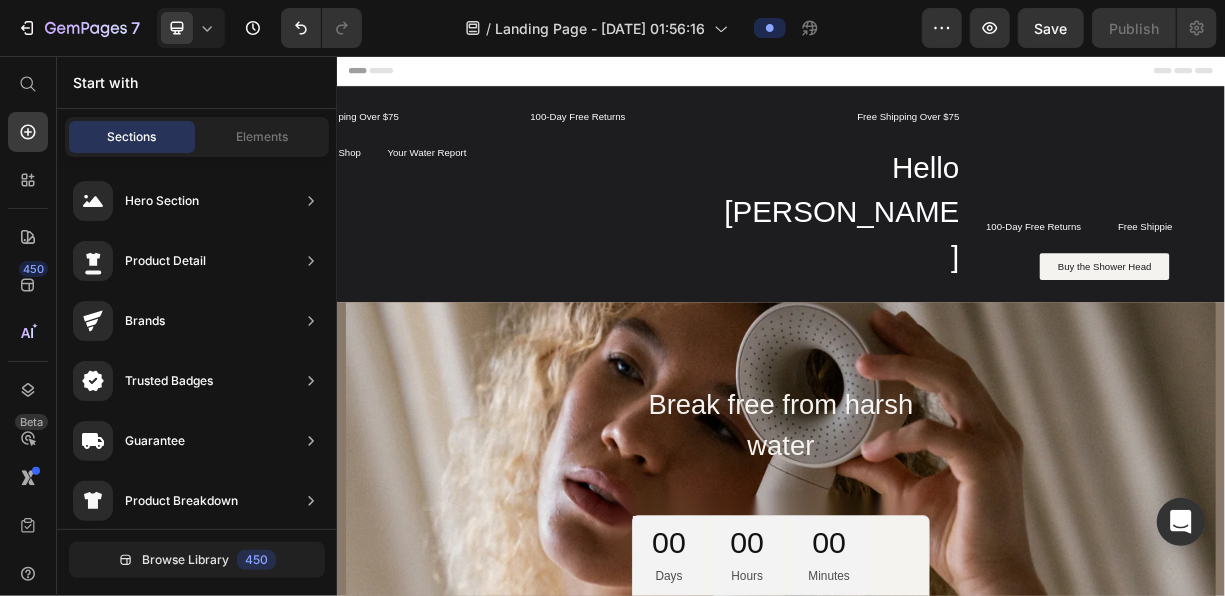 scroll, scrollTop: 32, scrollLeft: 0, axis: vertical 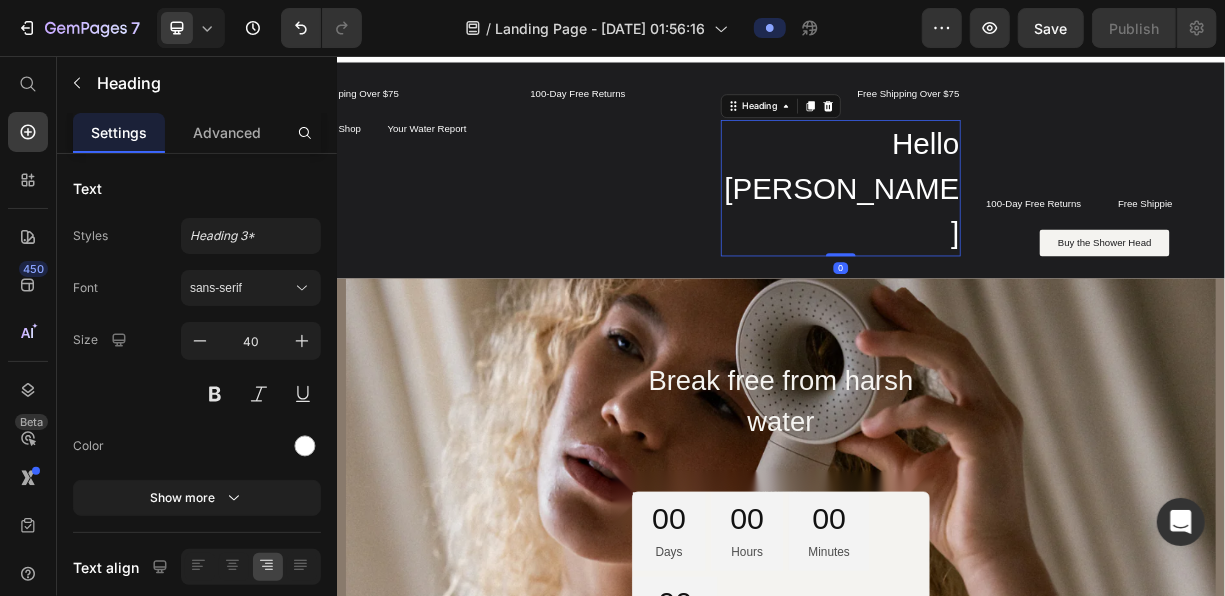 click on "Hello Klean" at bounding box center (1017, 234) 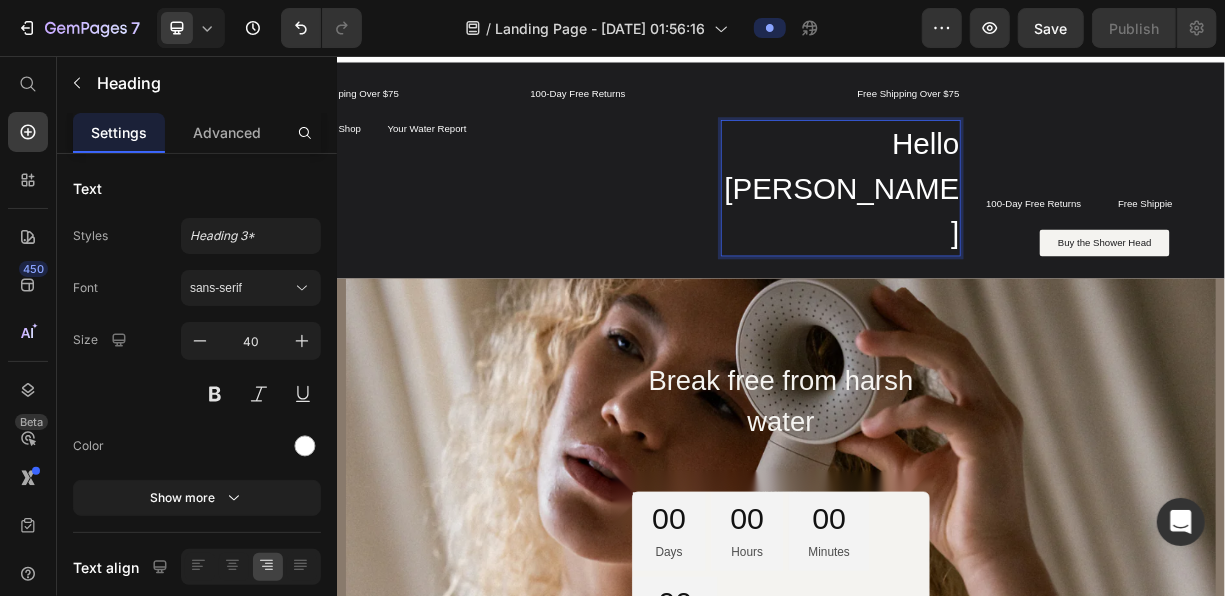 click on "Hello Klean" at bounding box center (1017, 234) 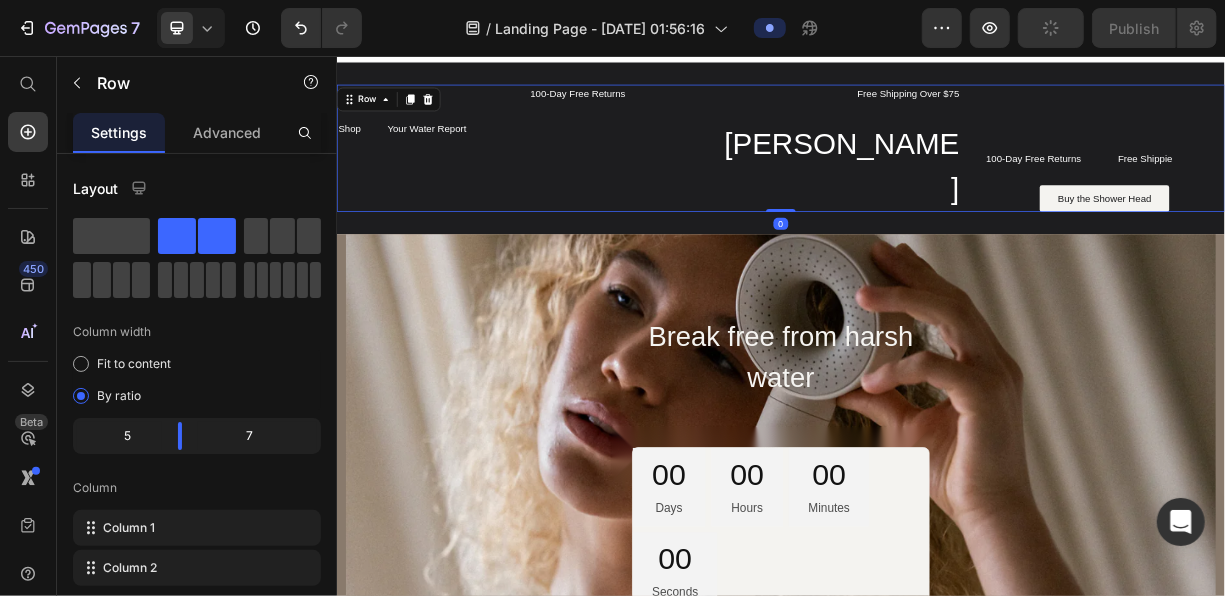 click on "ping Over $75 Text Block 100-Day Free Returns Text Block Row Shop Text Block Your Water Report Text Block Row Row" at bounding box center (579, 180) 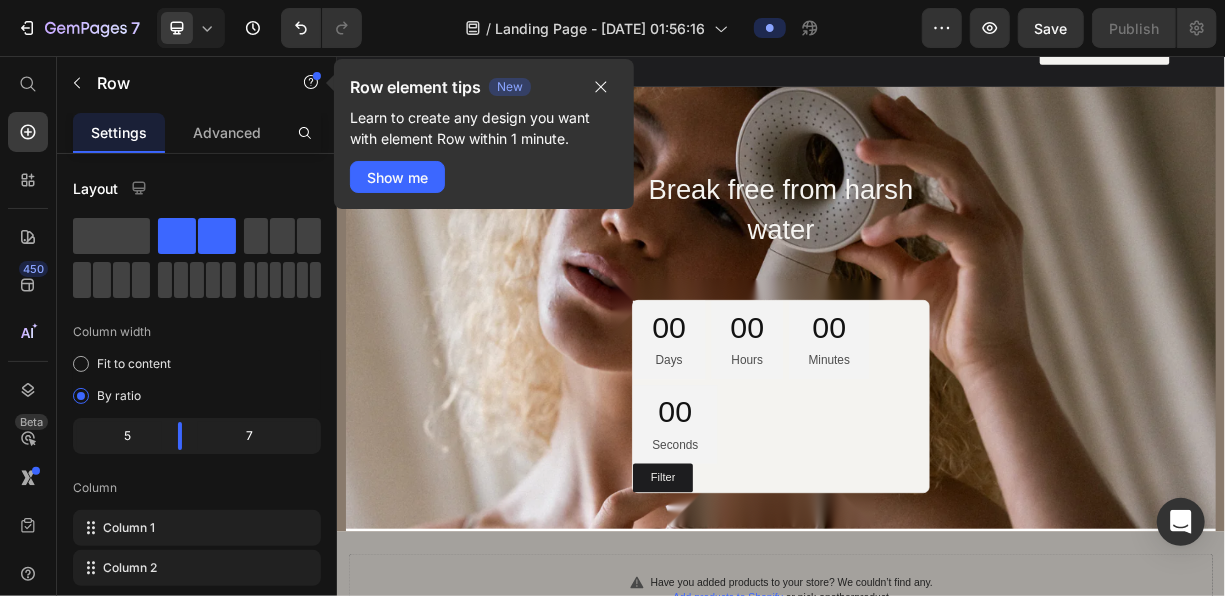 scroll, scrollTop: 0, scrollLeft: 0, axis: both 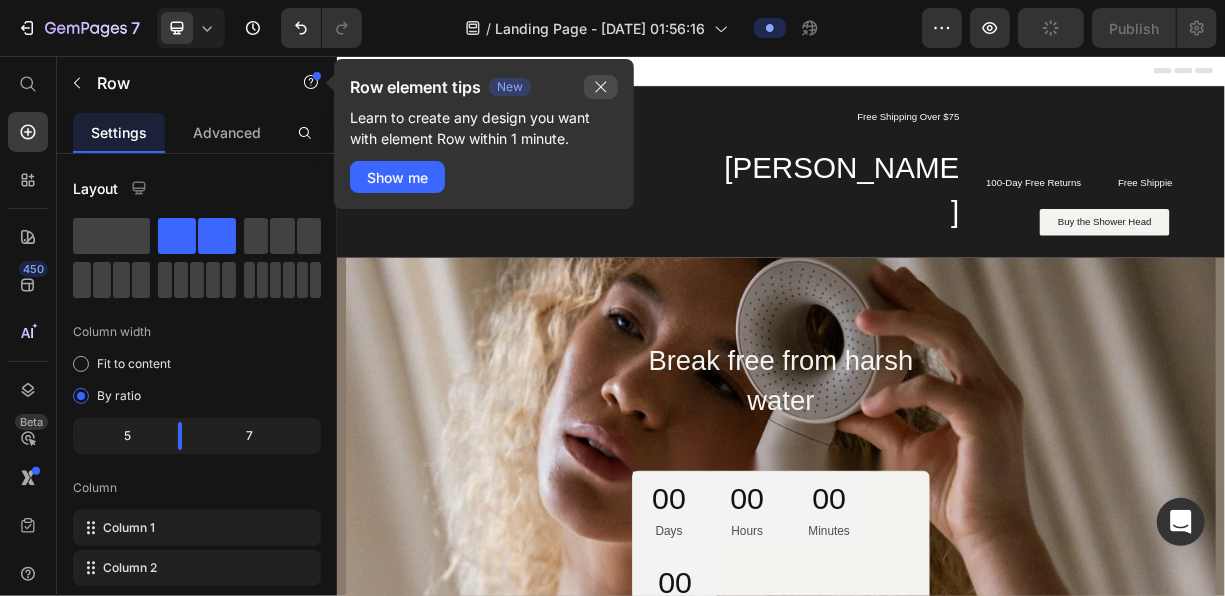 click 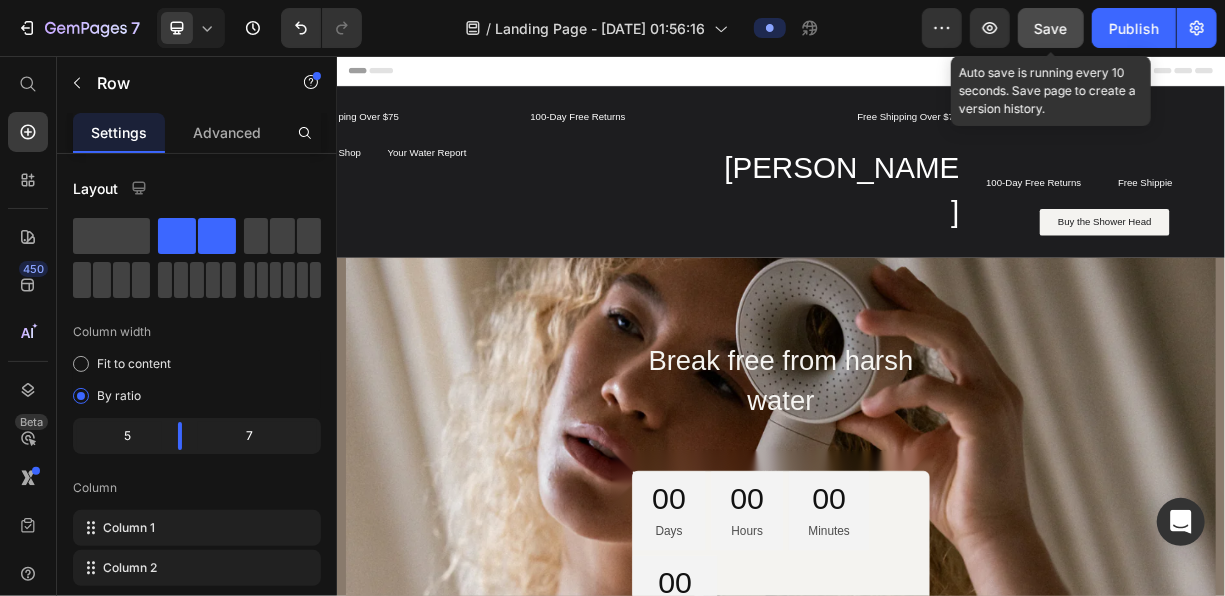 click on "Save" 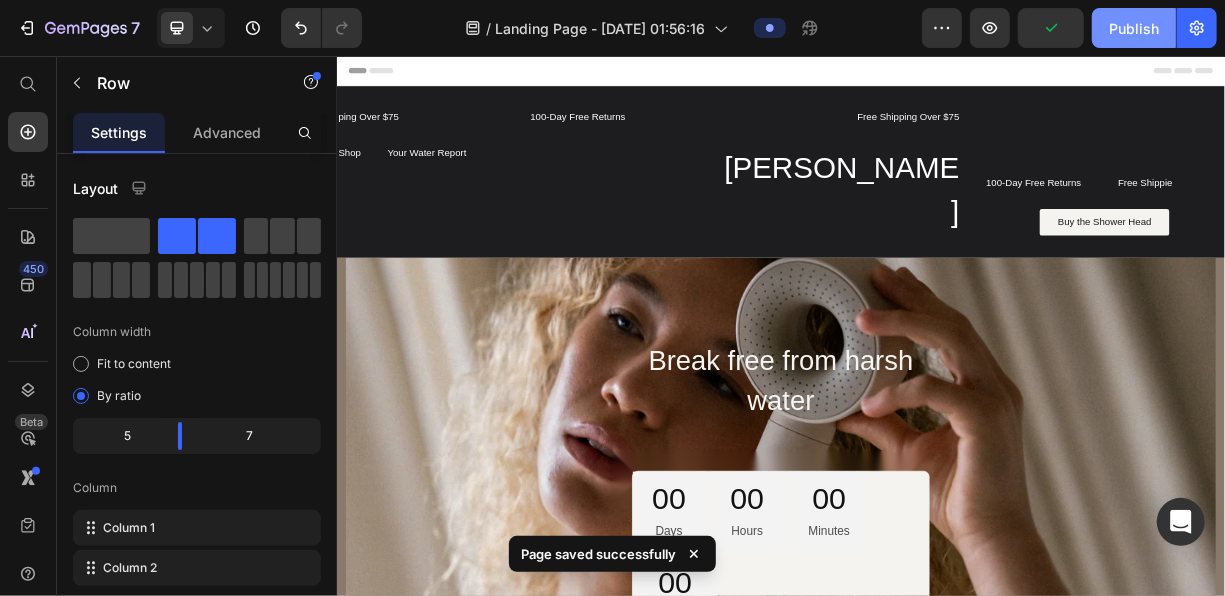 click on "Publish" at bounding box center [1134, 28] 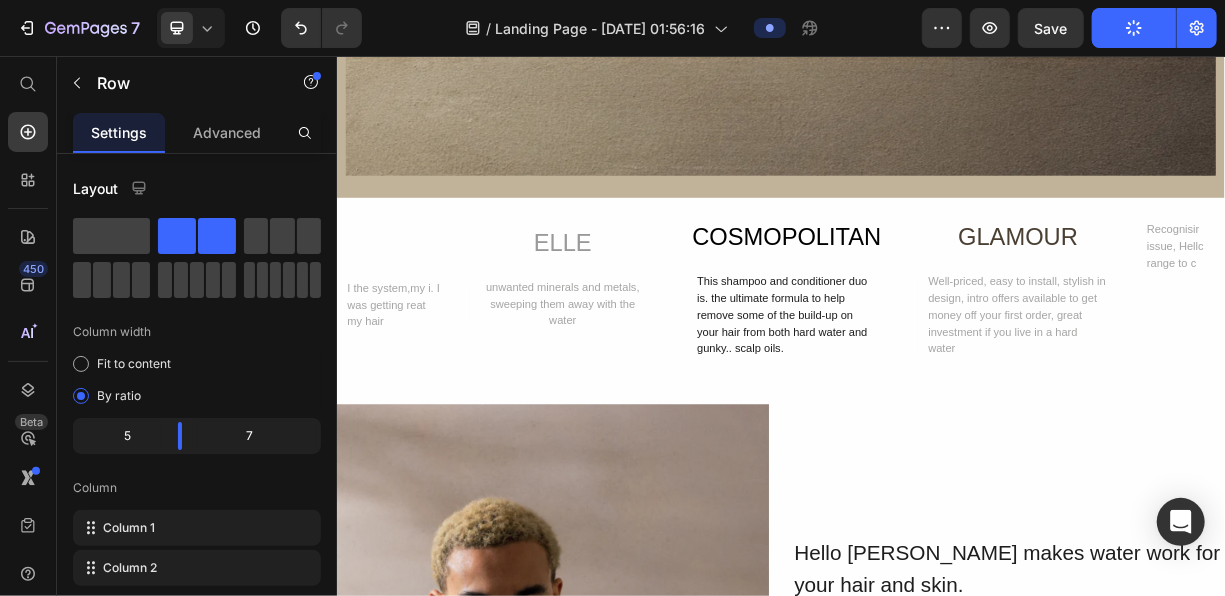scroll, scrollTop: 1527, scrollLeft: 0, axis: vertical 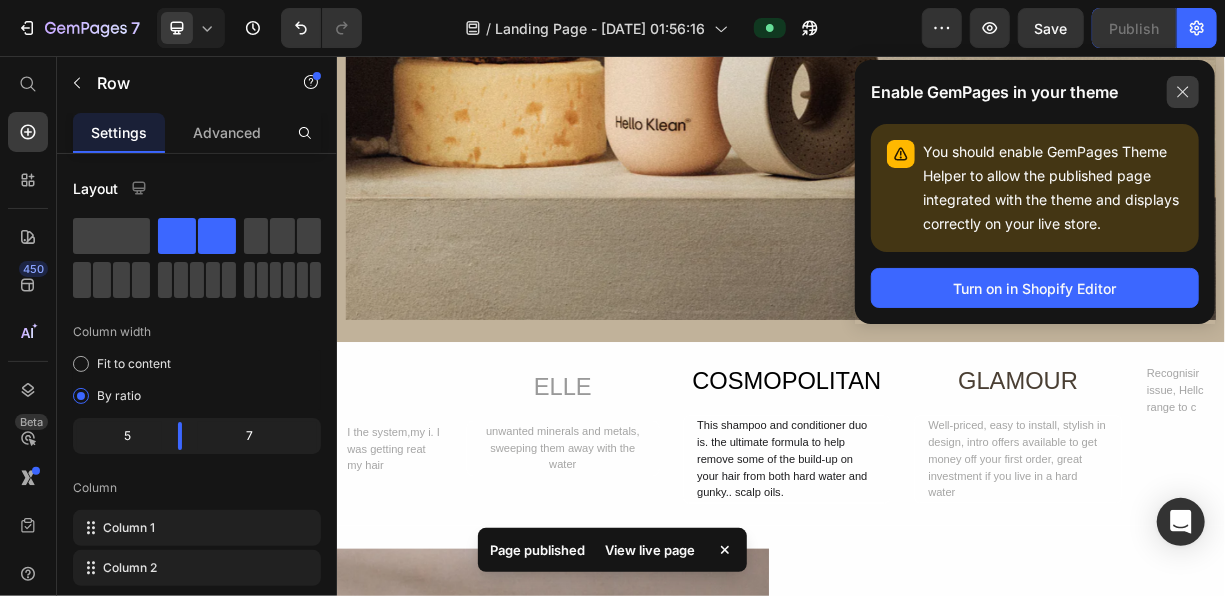 click 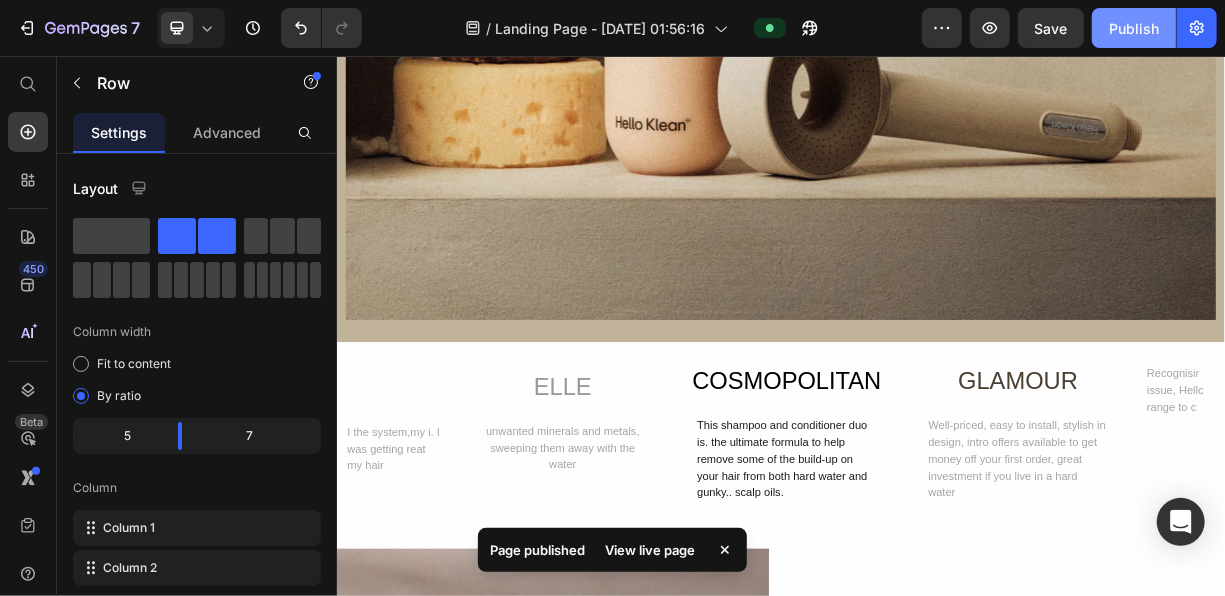click on "Publish" at bounding box center (1134, 28) 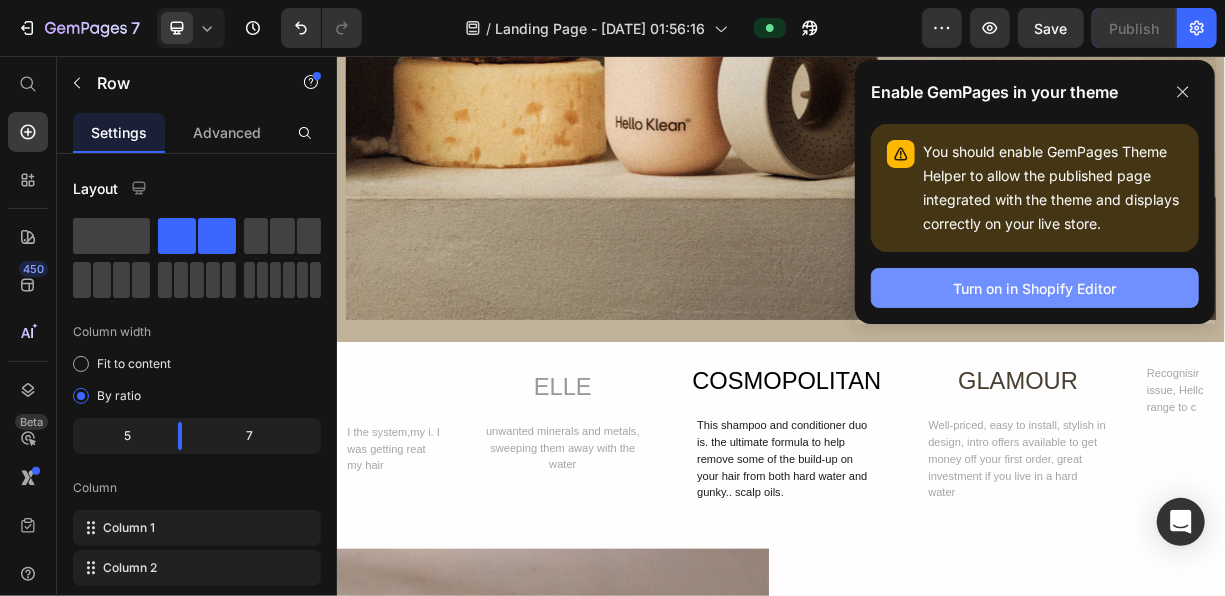 click on "Turn on in Shopify Editor" at bounding box center (1035, 288) 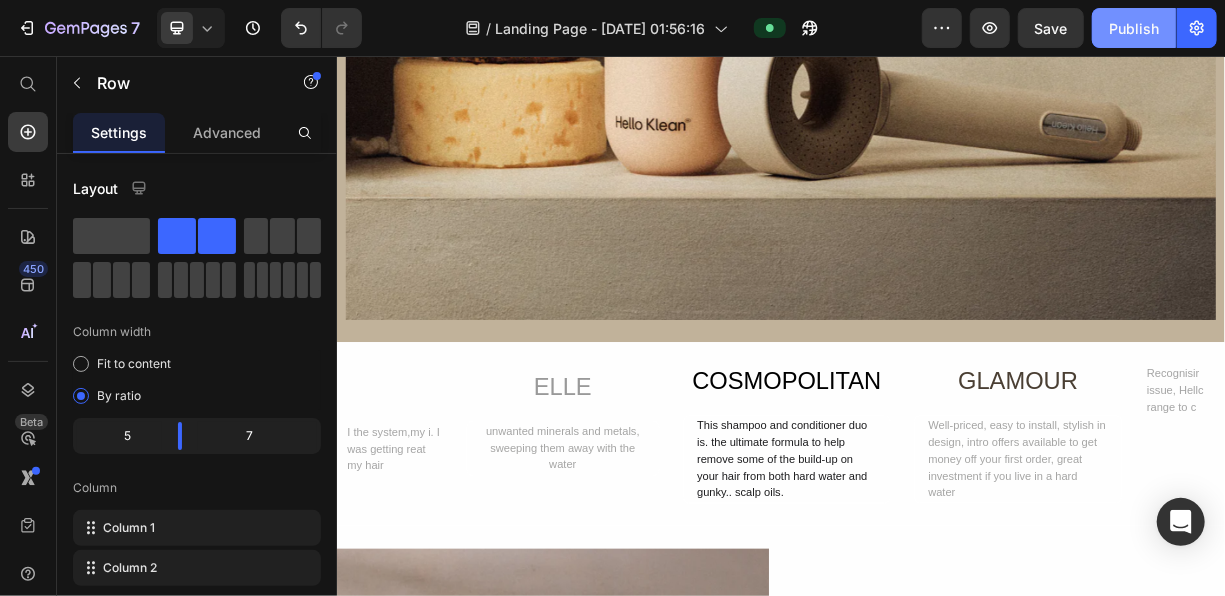click on "Publish" at bounding box center (1134, 28) 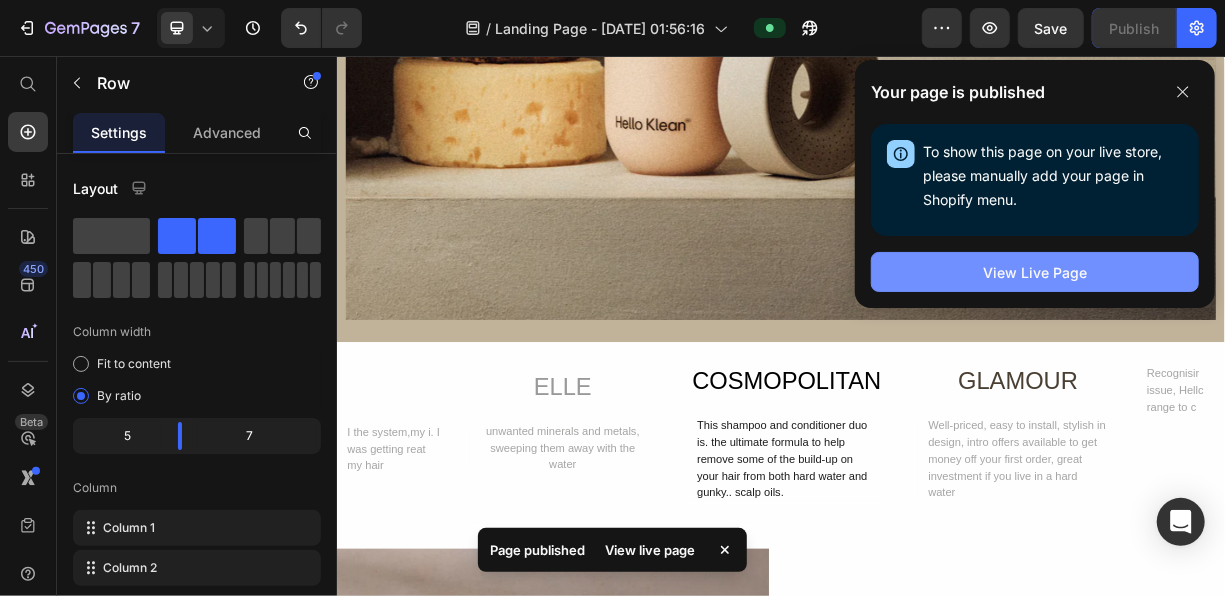 click on "View Live Page" at bounding box center (1035, 272) 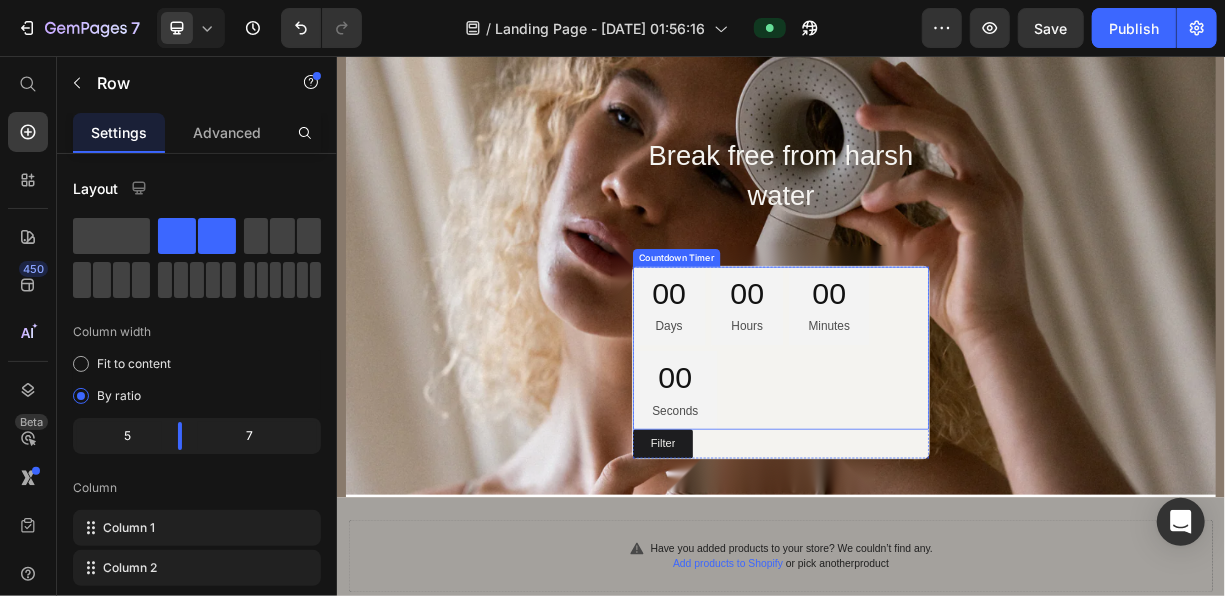 scroll, scrollTop: 0, scrollLeft: 0, axis: both 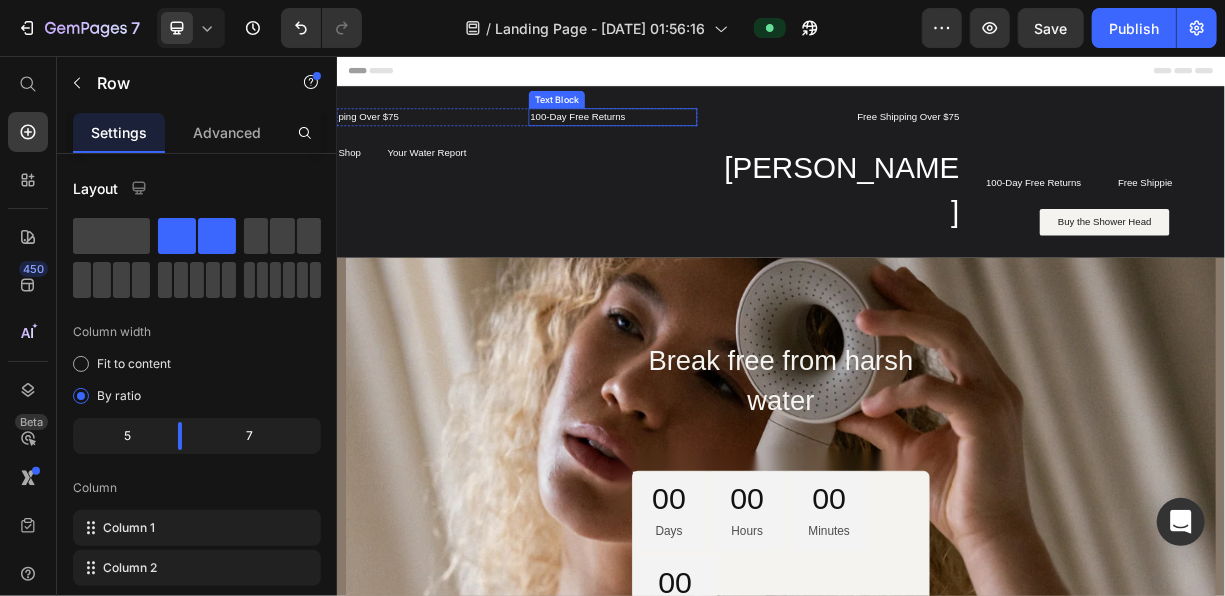 click on "100-Day Free Returns" at bounding box center [708, 138] 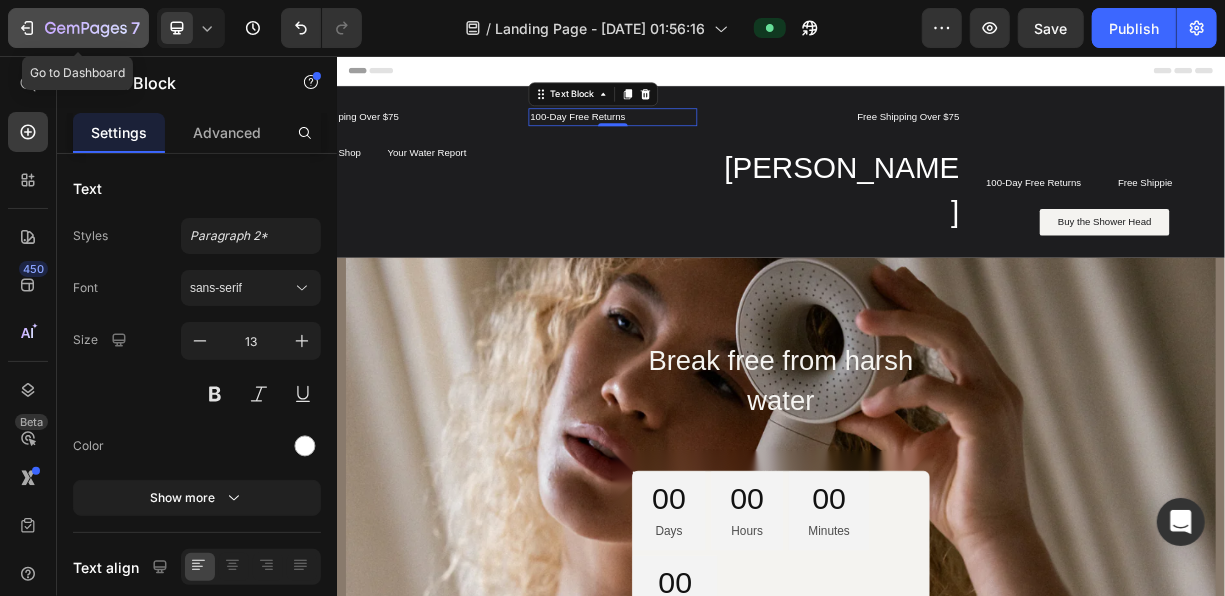 click 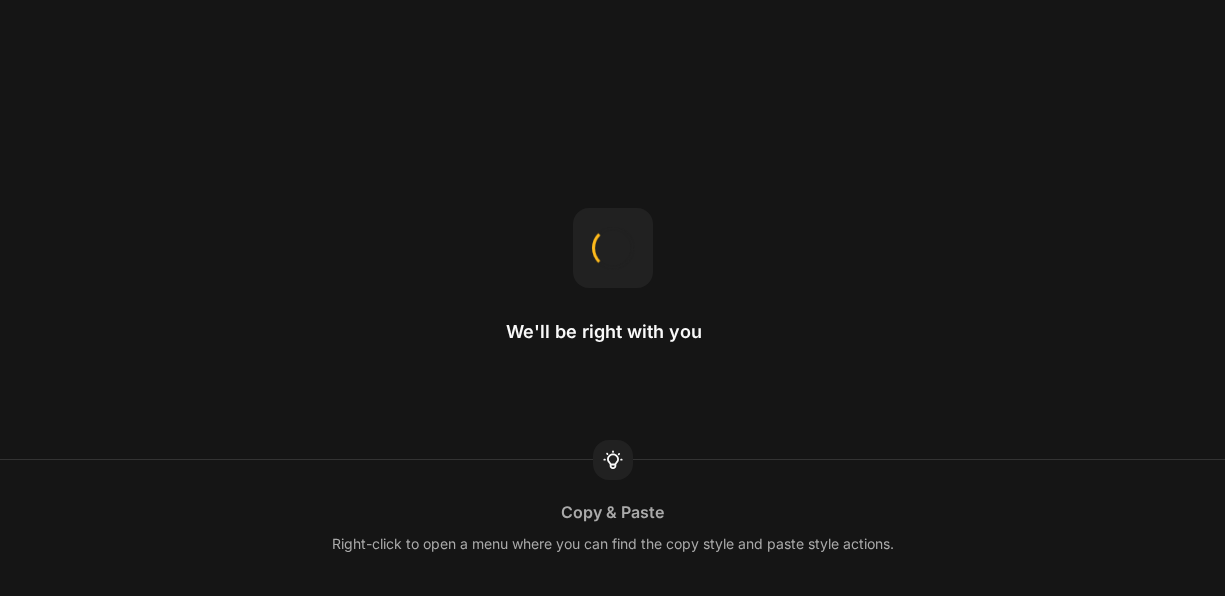 scroll, scrollTop: 0, scrollLeft: 0, axis: both 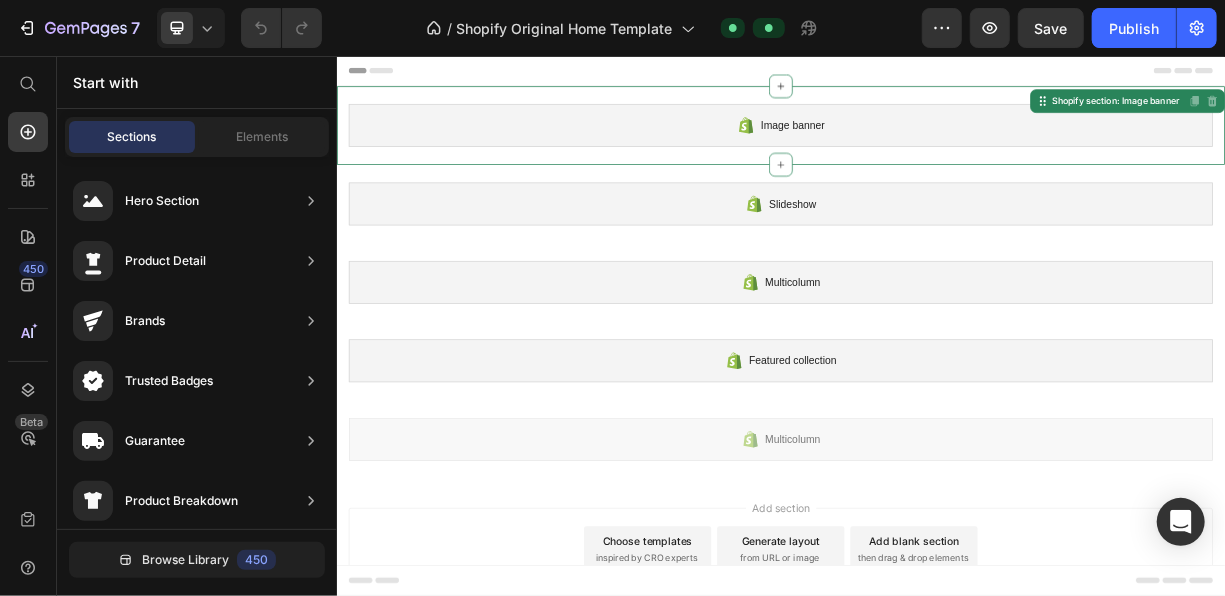 click on "Image banner Shopify section: Image banner   Disabled. Please edit in Shopify Editor Disabled. Please edit in Shopify Editor" at bounding box center (936, 149) 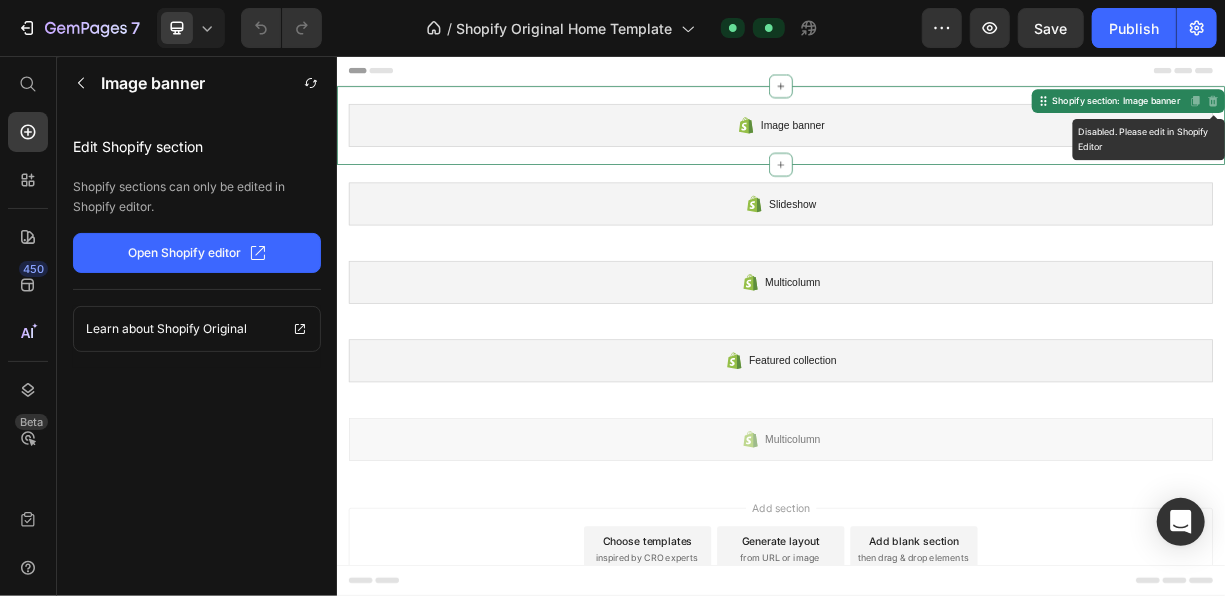 click 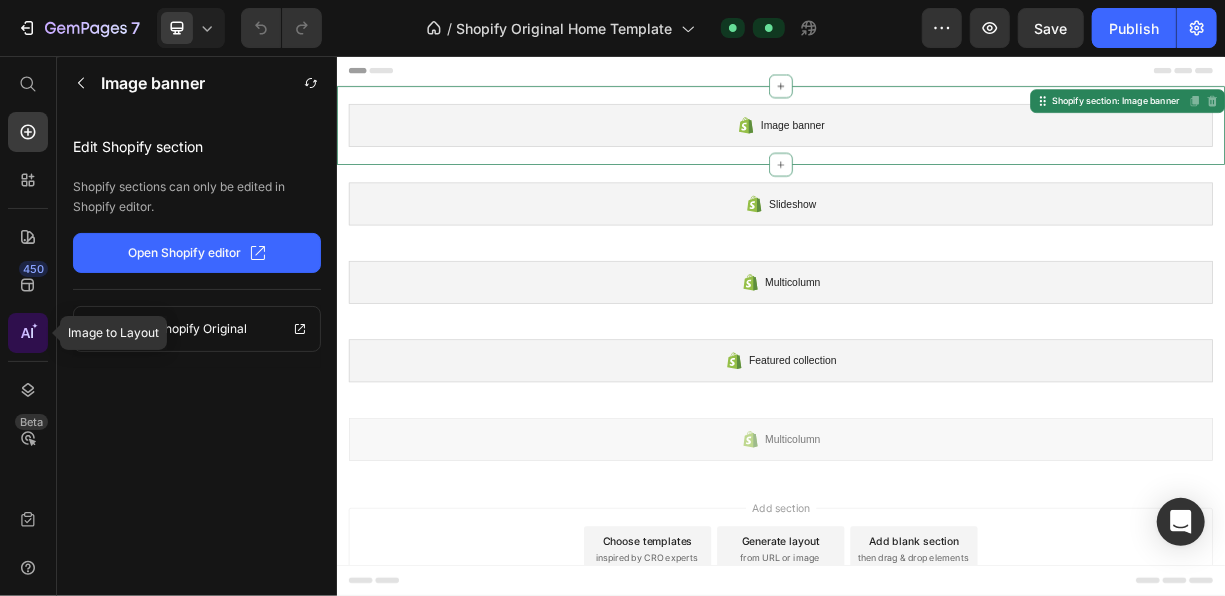 click 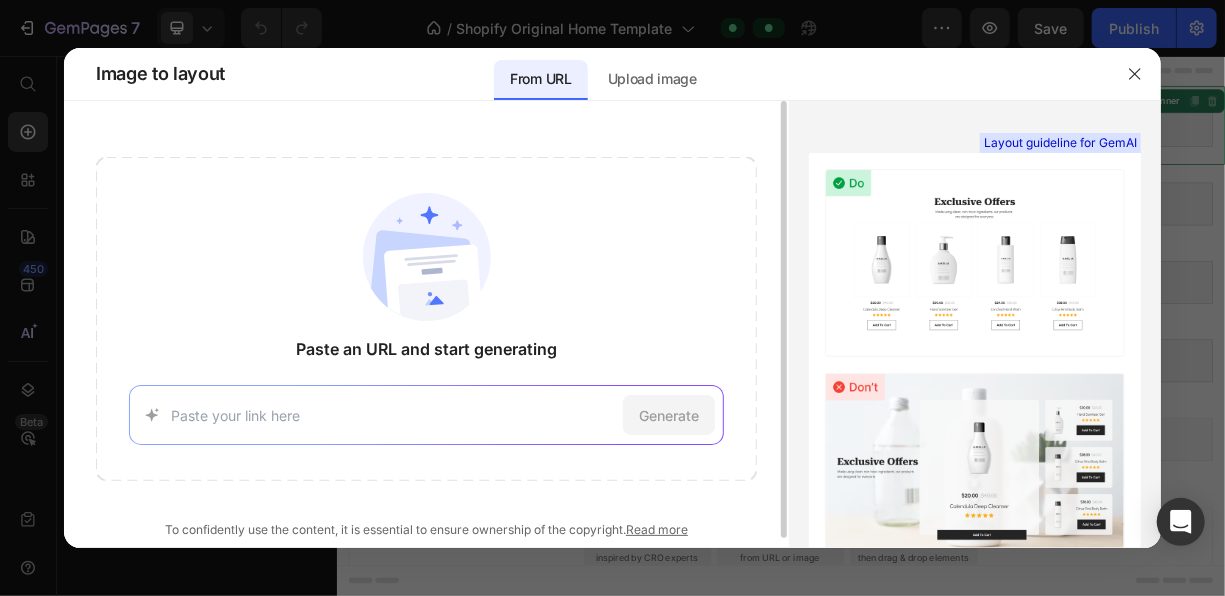 paste on "[URL][DOMAIN_NAME]" 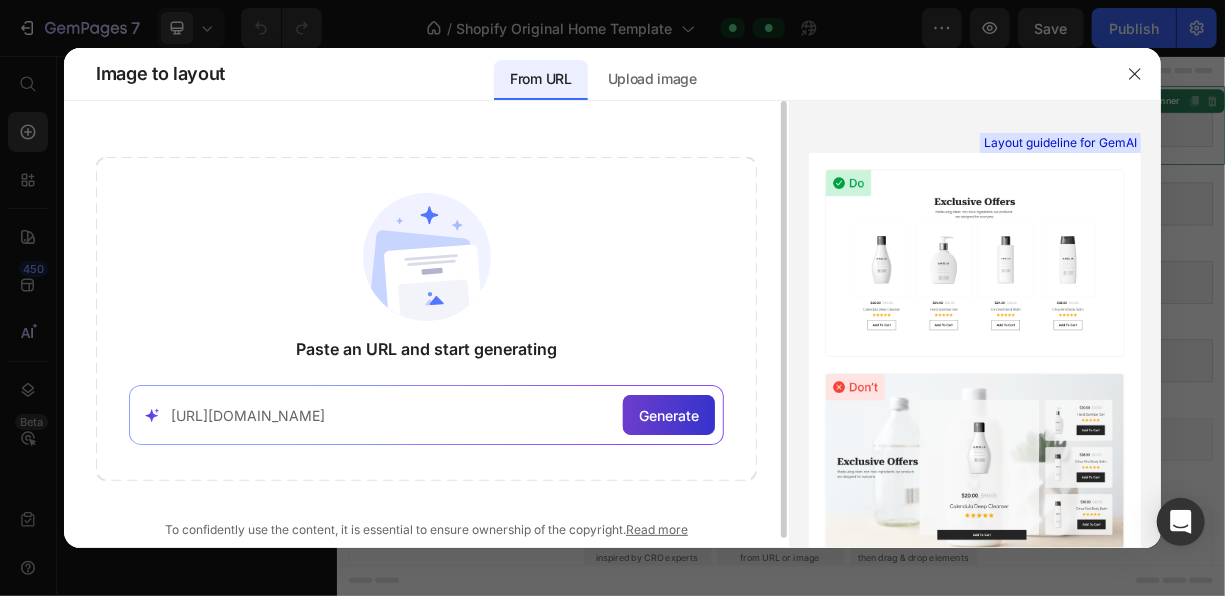 type on "https://www.arrae.com/" 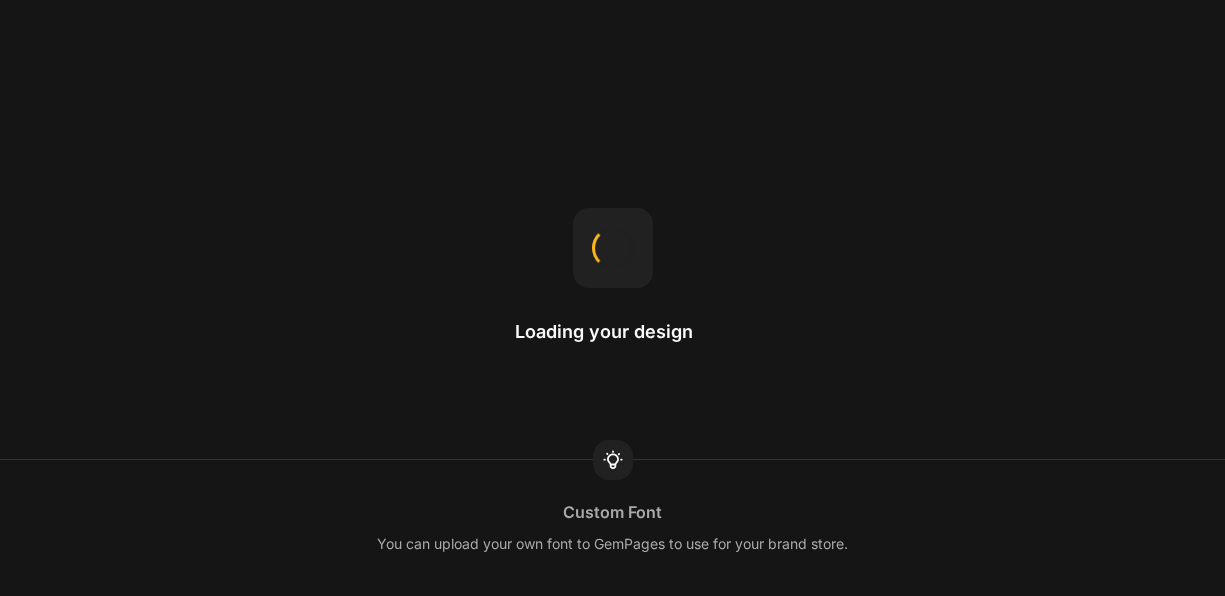 scroll, scrollTop: 0, scrollLeft: 0, axis: both 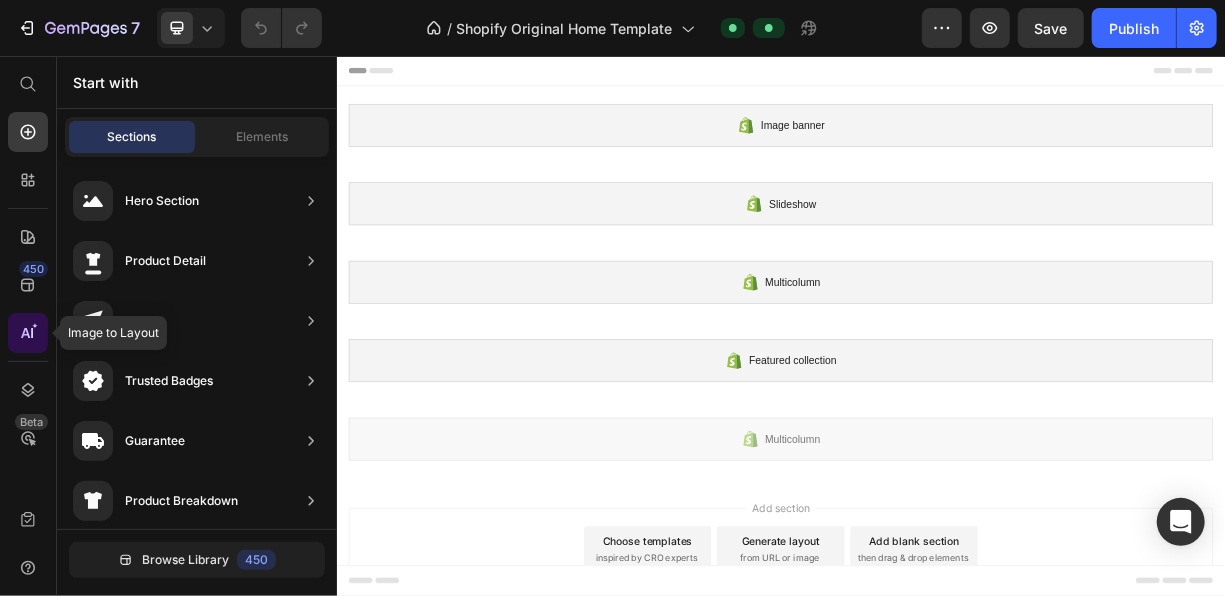 click 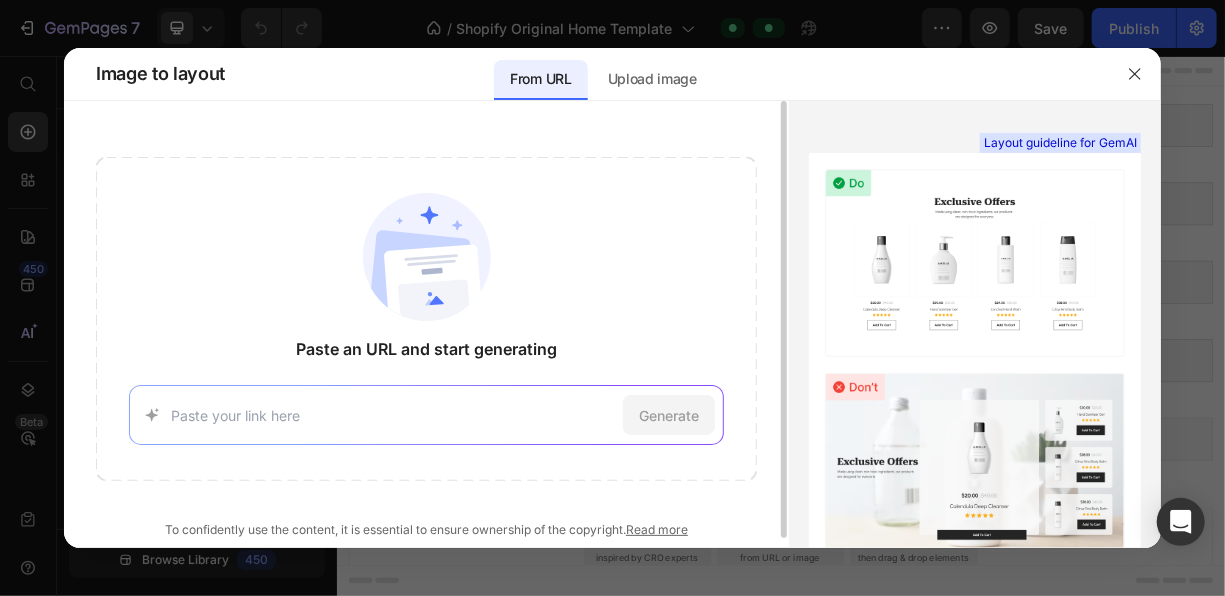 type on "v" 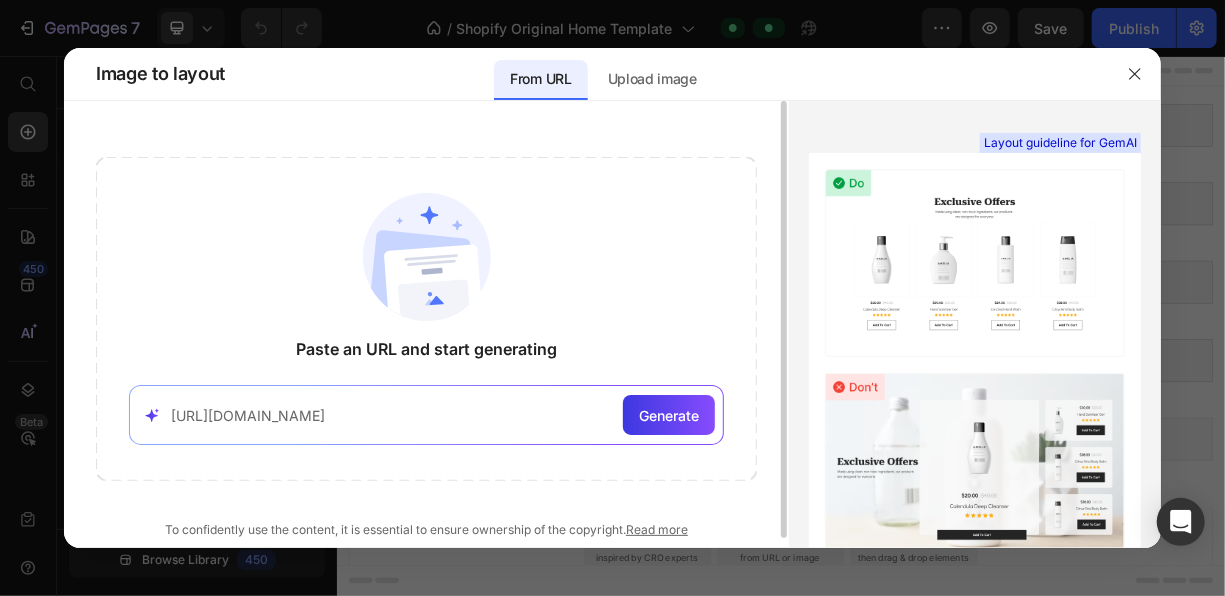 type on "[URL][DOMAIN_NAME]" 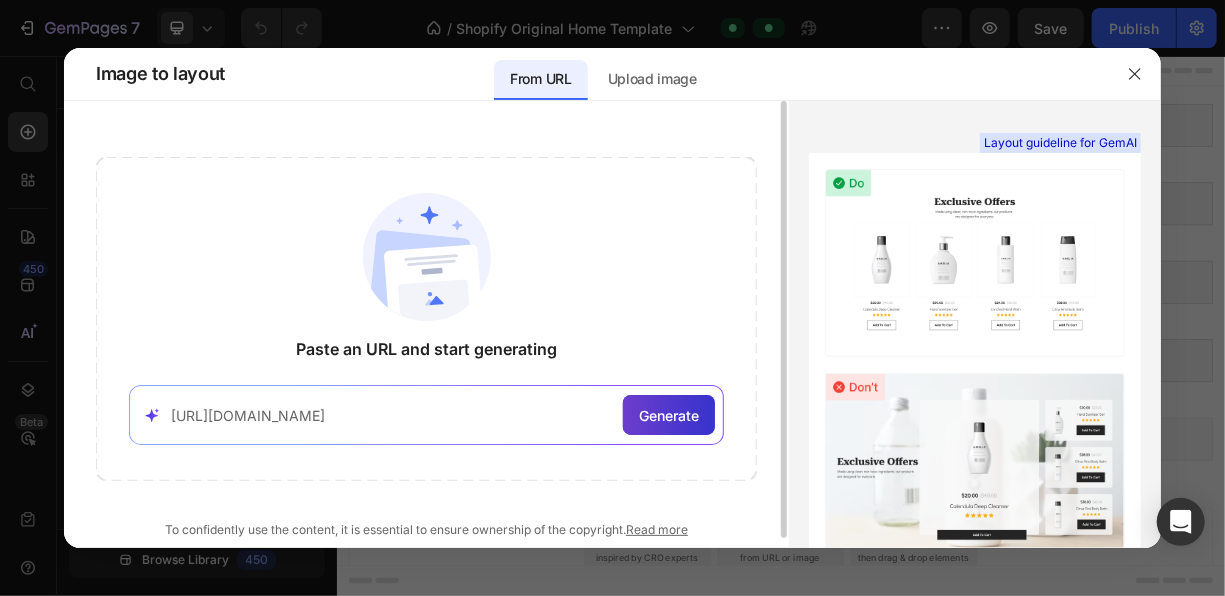 click on "Generate" 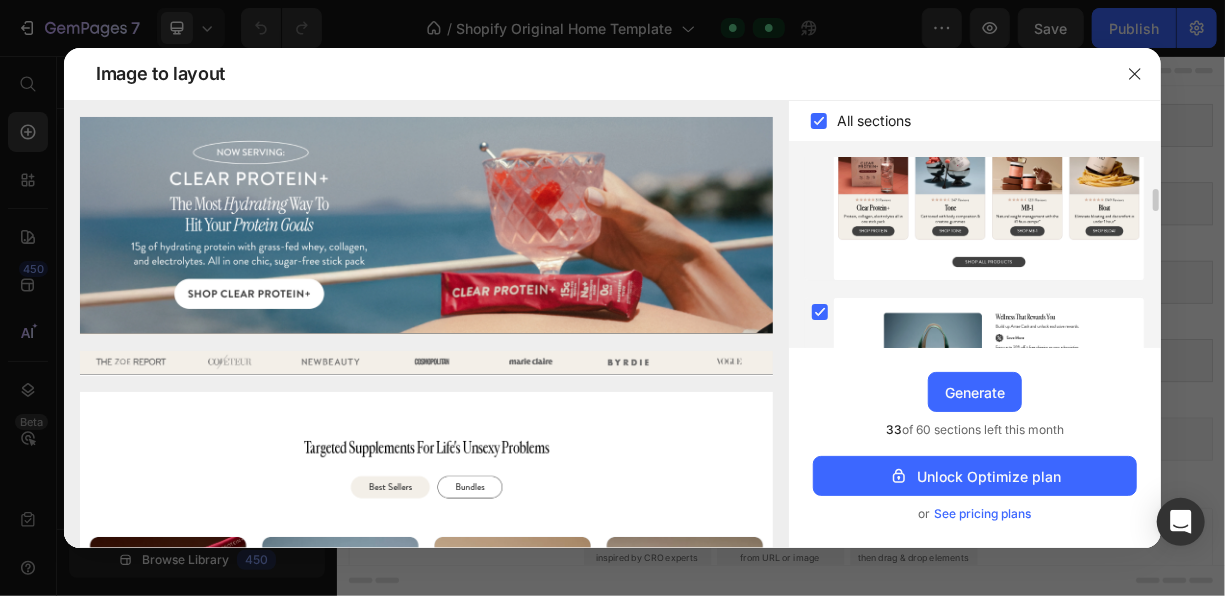 scroll, scrollTop: 264, scrollLeft: 0, axis: vertical 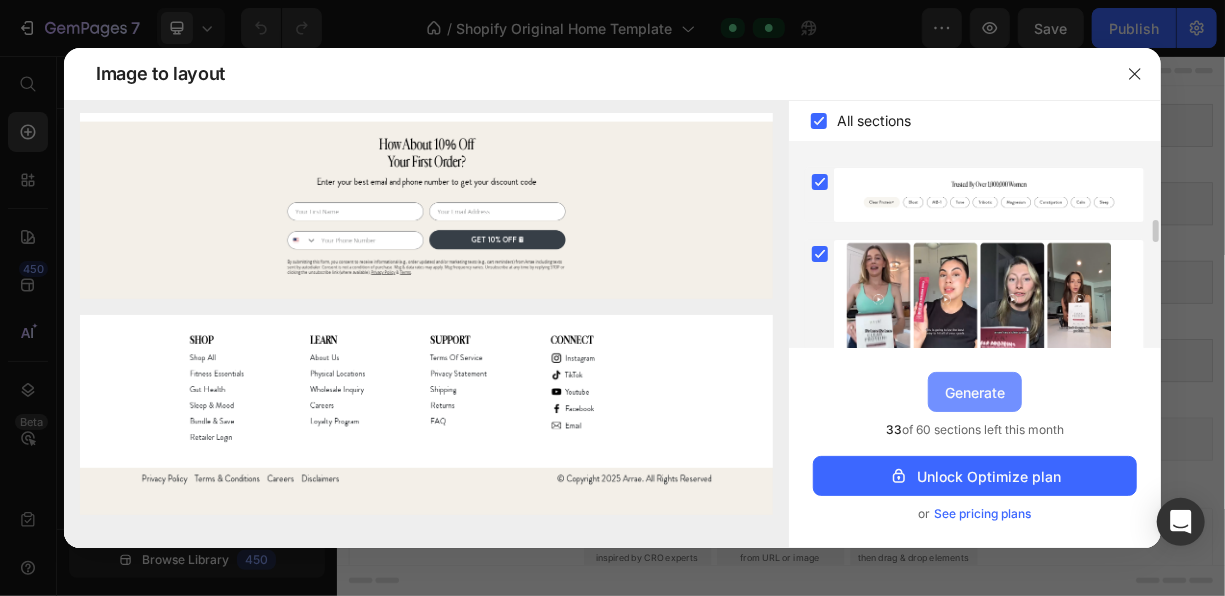 click on "Generate" at bounding box center (975, 392) 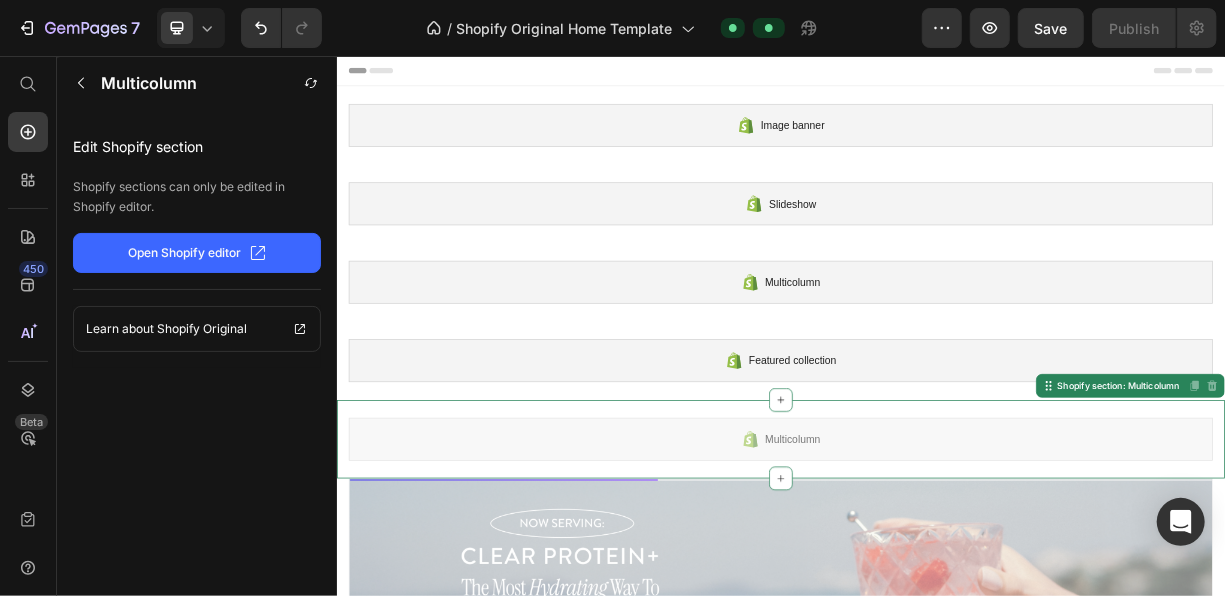 click on "Multicolumn Shopify section: Multicolumn   Disabled. Please edit in Shopify Editor Disabled. Please edit in Shopify Editor" at bounding box center [936, 573] 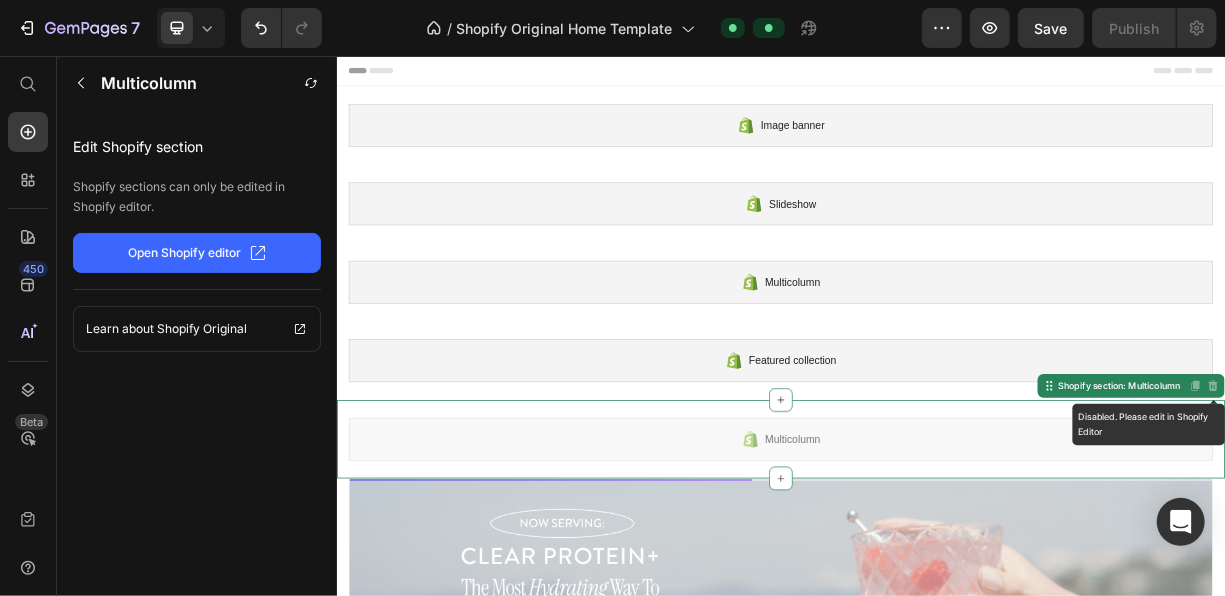 click 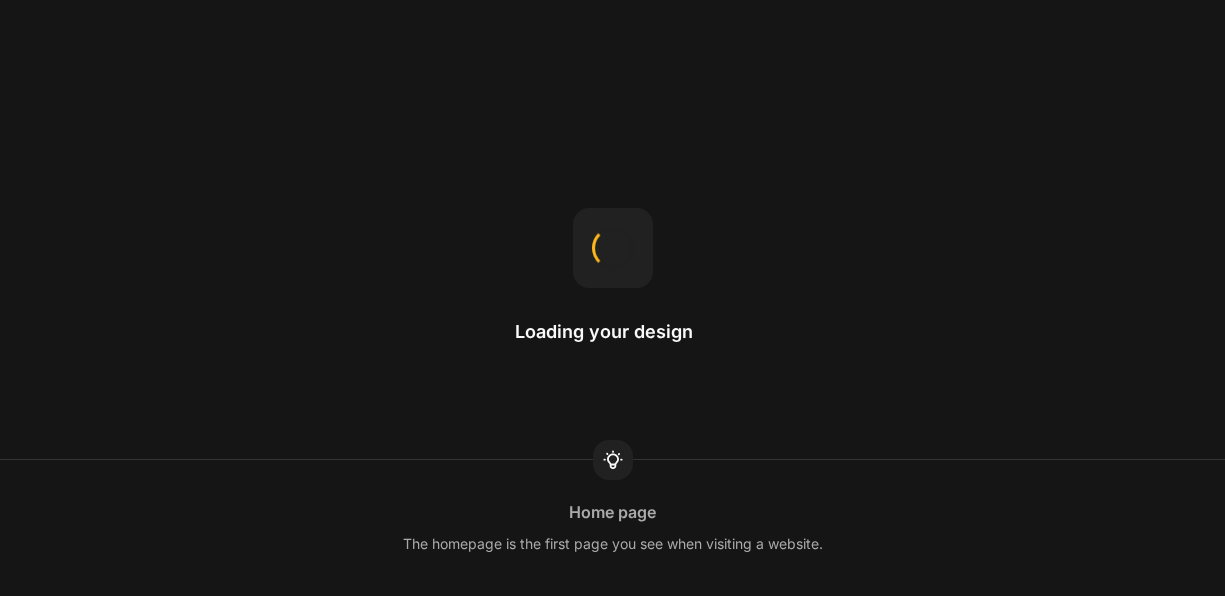 scroll, scrollTop: 0, scrollLeft: 0, axis: both 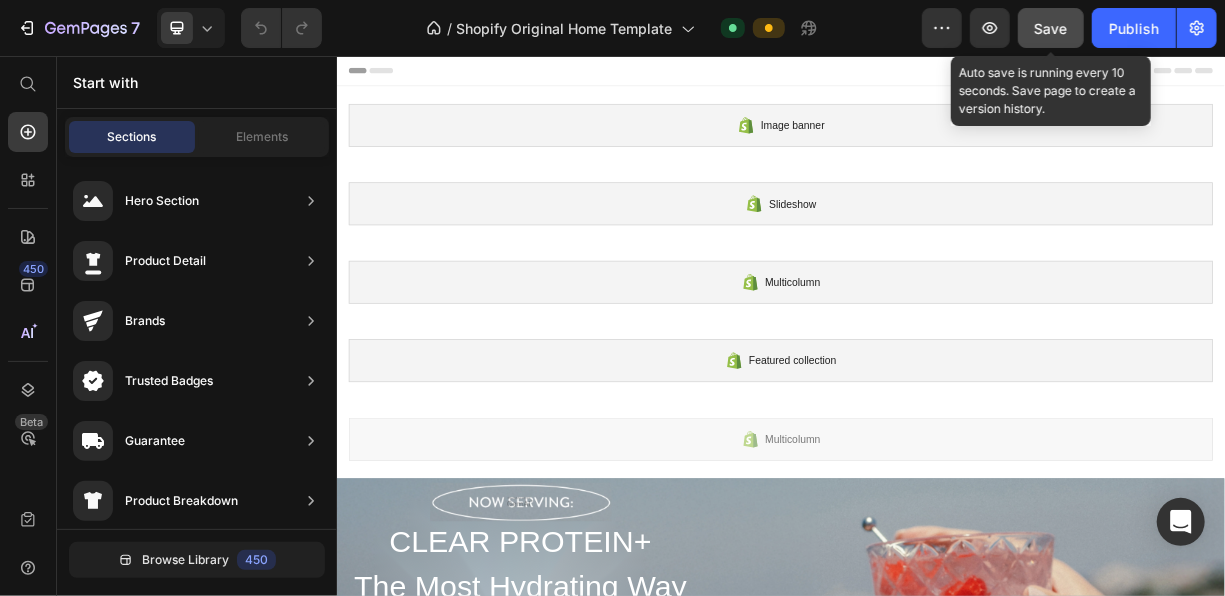 click on "Save" at bounding box center [1051, 28] 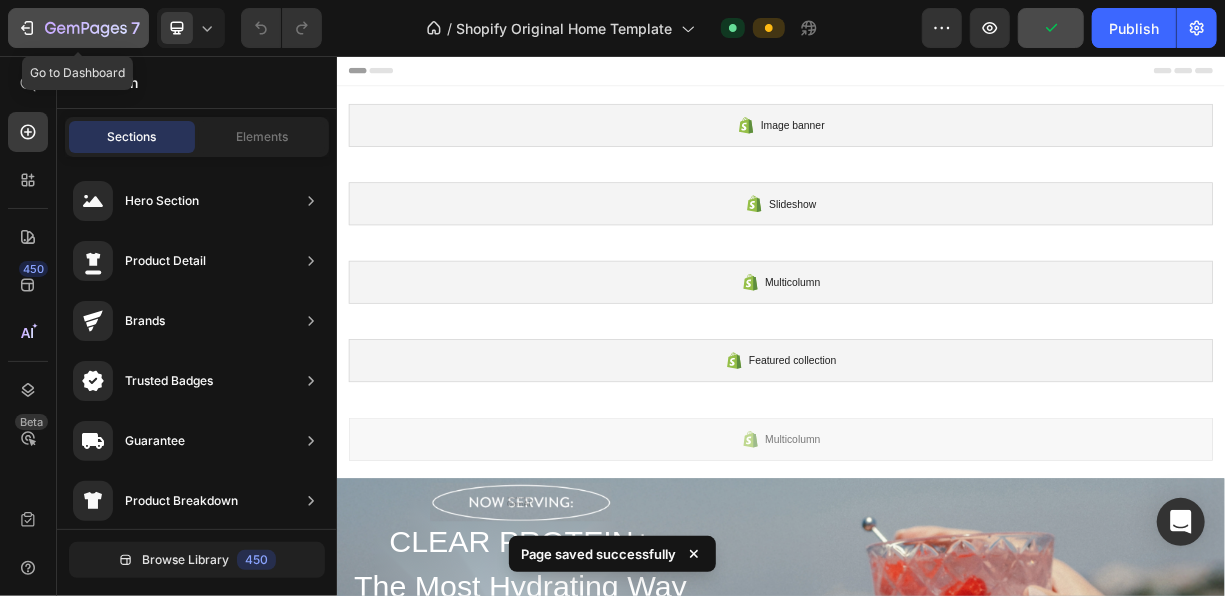 click on "7" 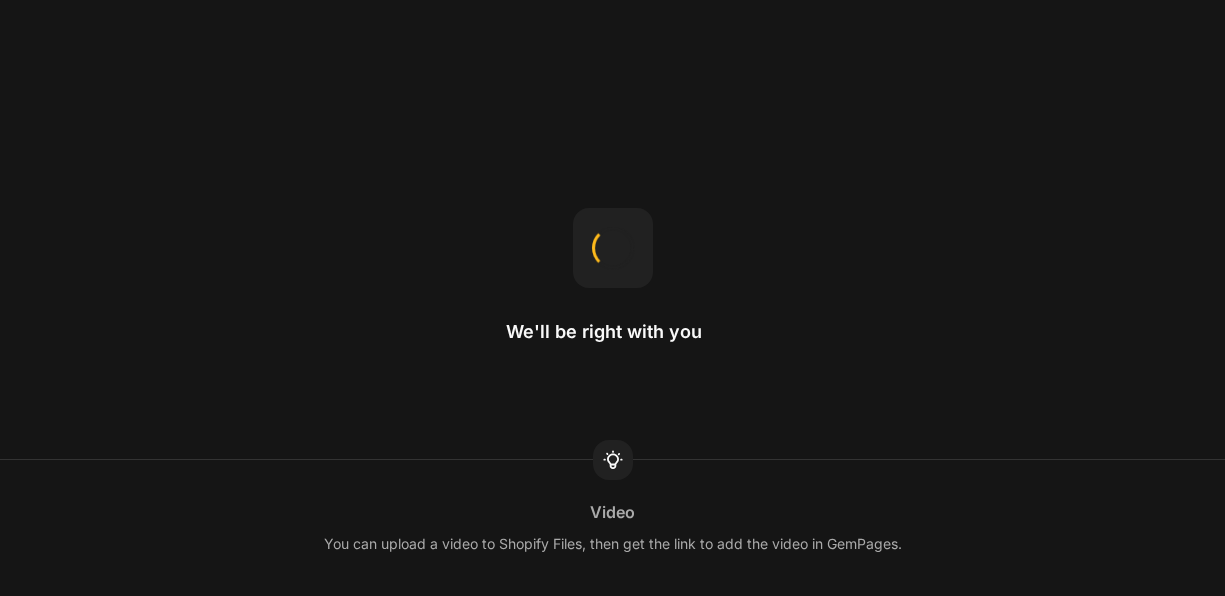 scroll, scrollTop: 0, scrollLeft: 0, axis: both 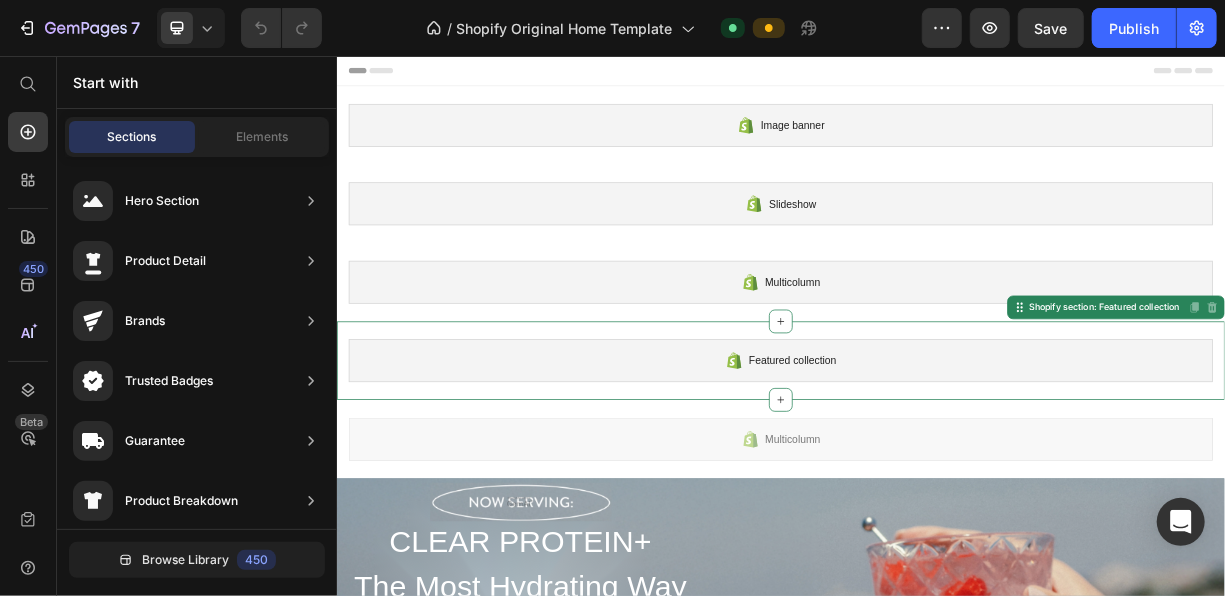 click on "Featured collection Shopify section: Featured collection   Disabled. Please edit in Shopify Editor Disabled. Please edit in Shopify Editor" at bounding box center [936, 467] 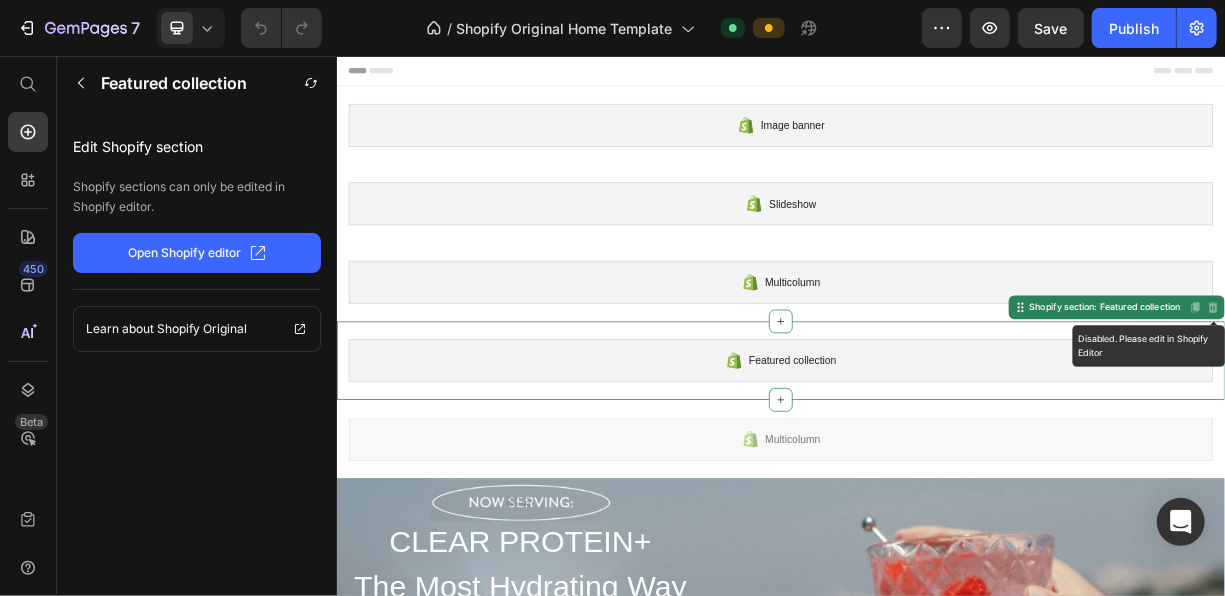 click 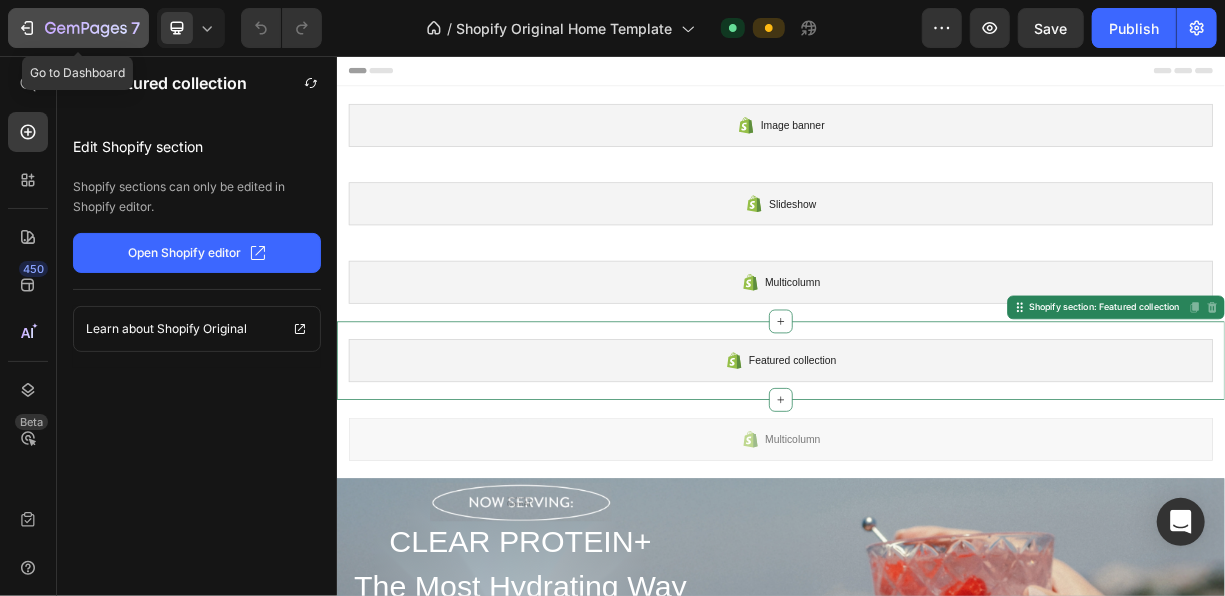 click 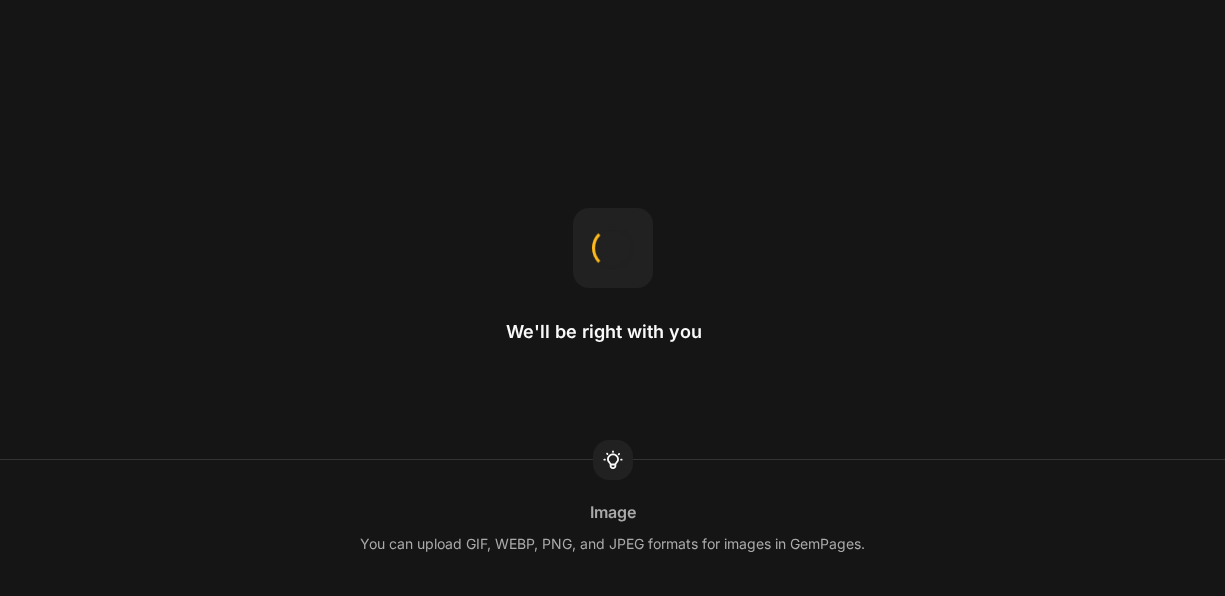 scroll, scrollTop: 0, scrollLeft: 0, axis: both 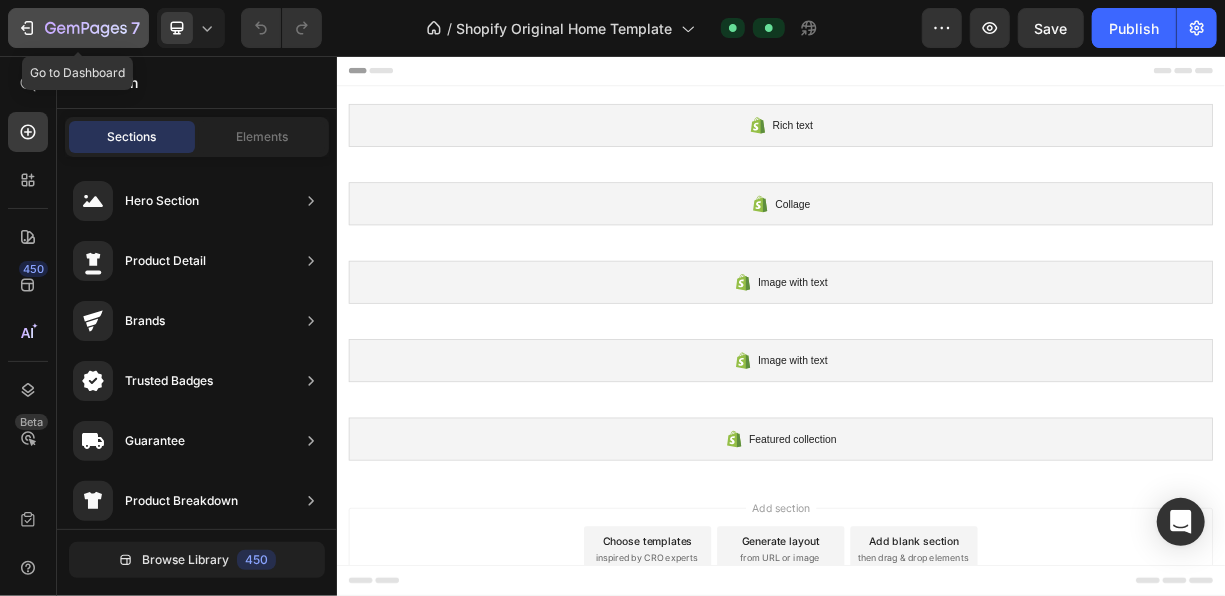 click 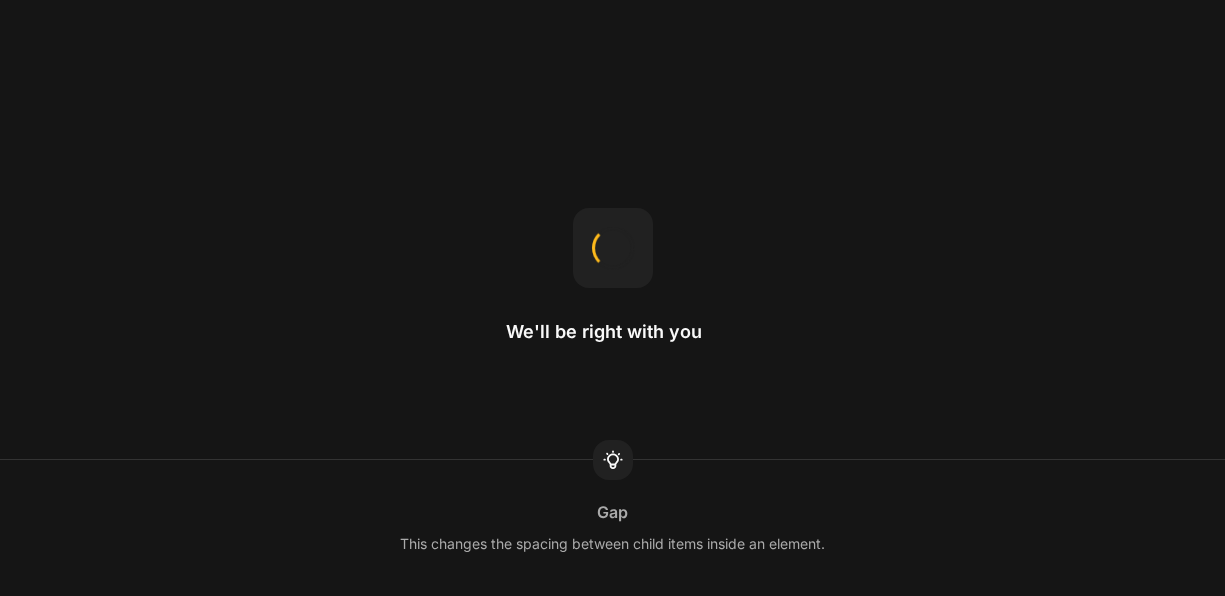 scroll, scrollTop: 0, scrollLeft: 0, axis: both 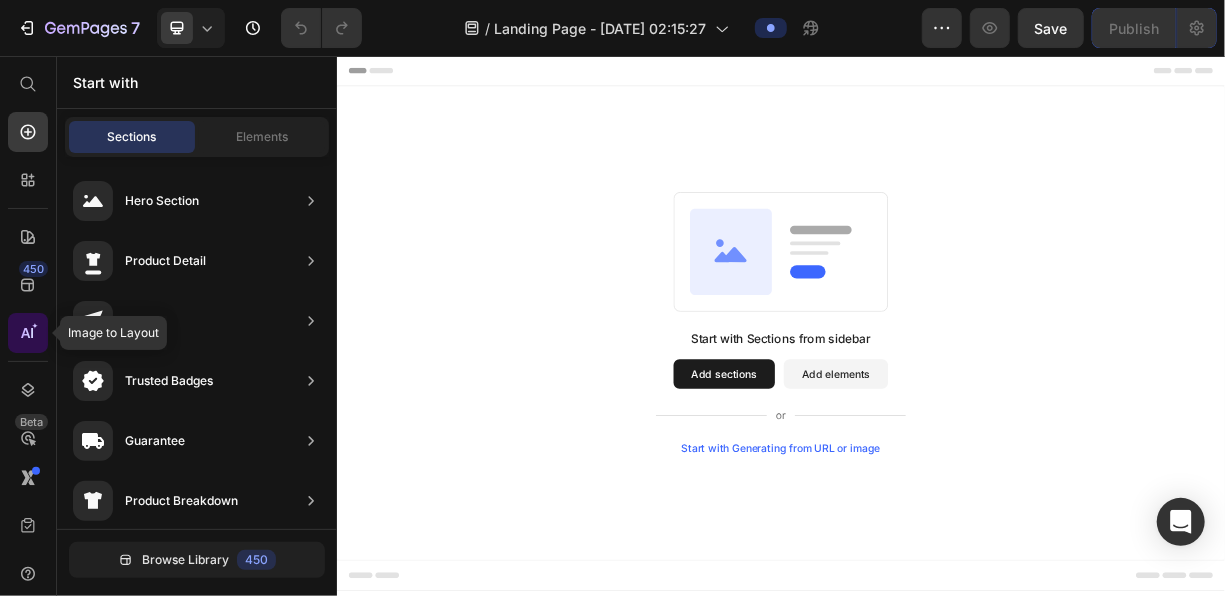 click 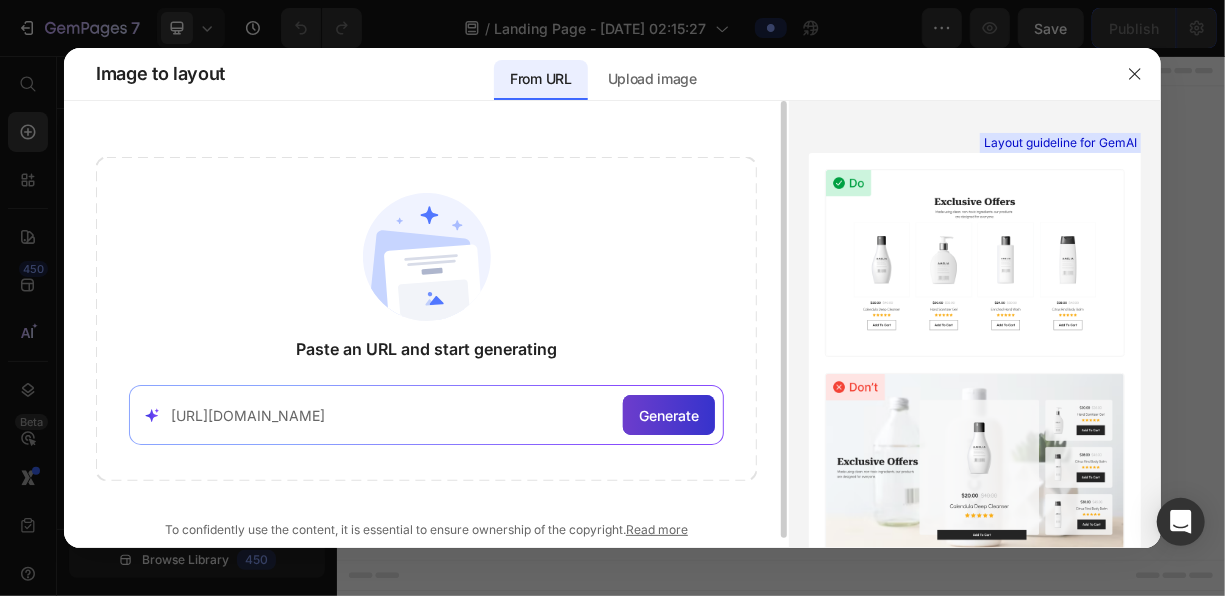 type on "[URL][DOMAIN_NAME]" 